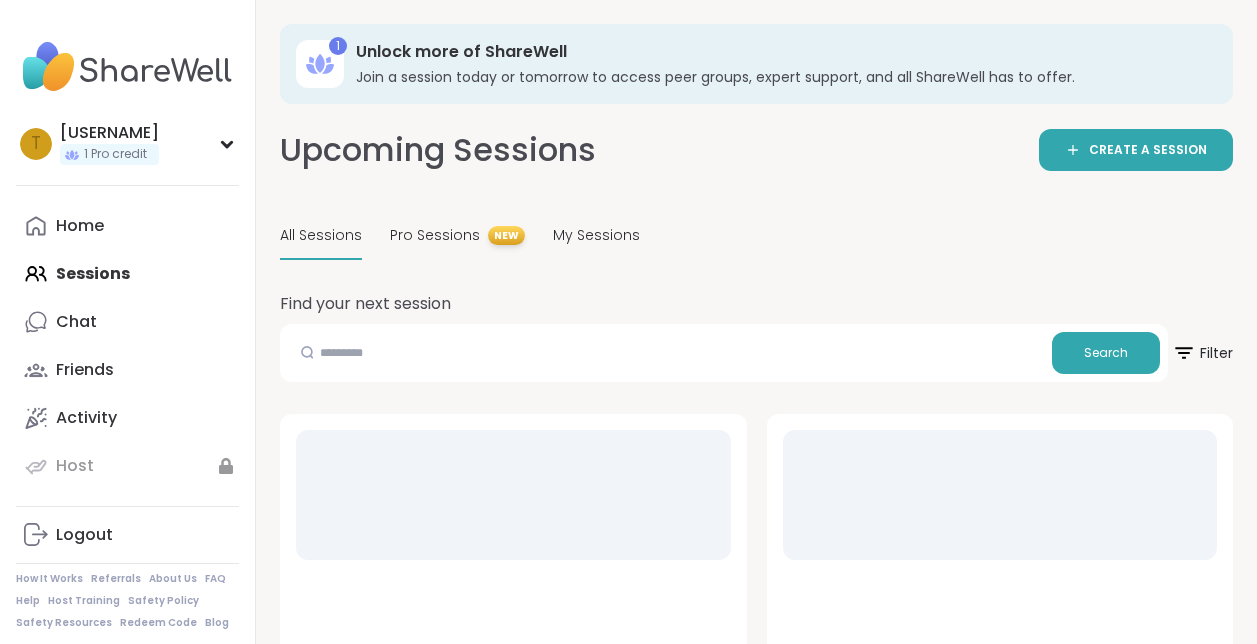 scroll, scrollTop: 0, scrollLeft: 0, axis: both 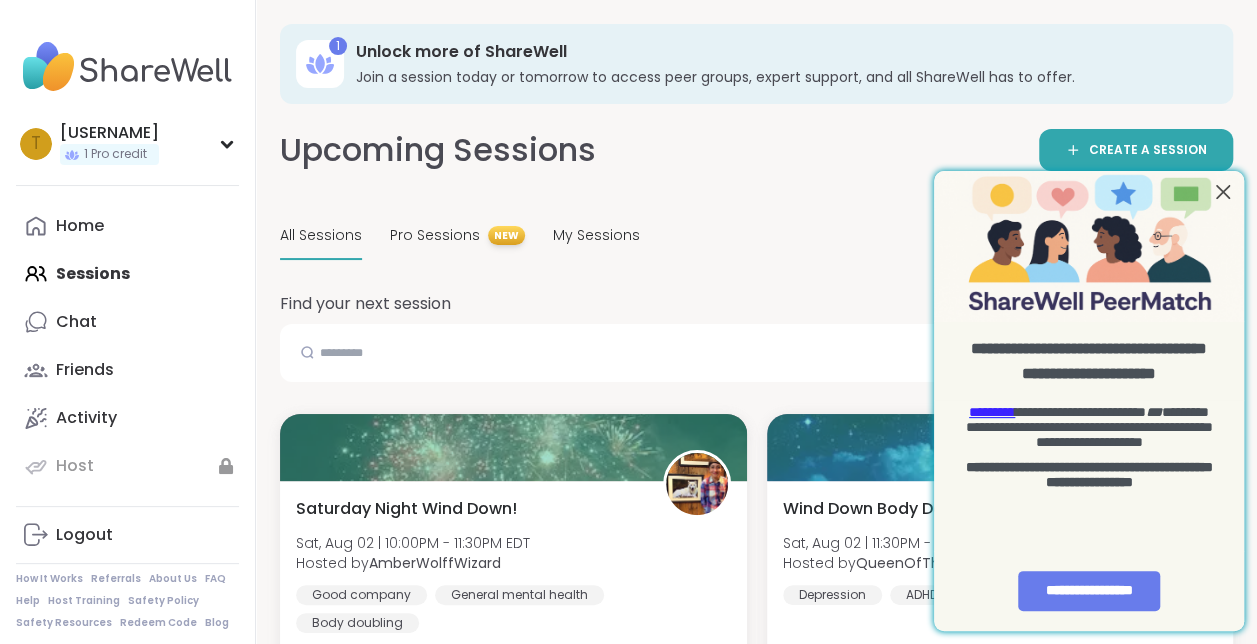 click at bounding box center (1223, 191) 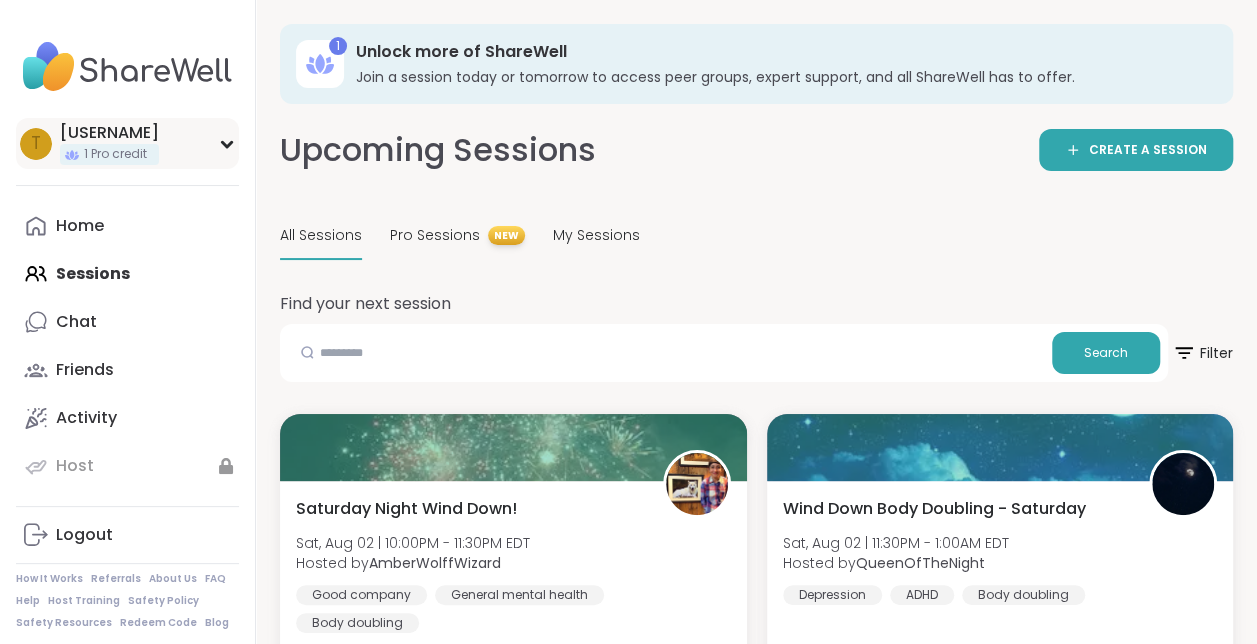 click on "[USERNAME] 1 Pro credit" at bounding box center (127, 143) 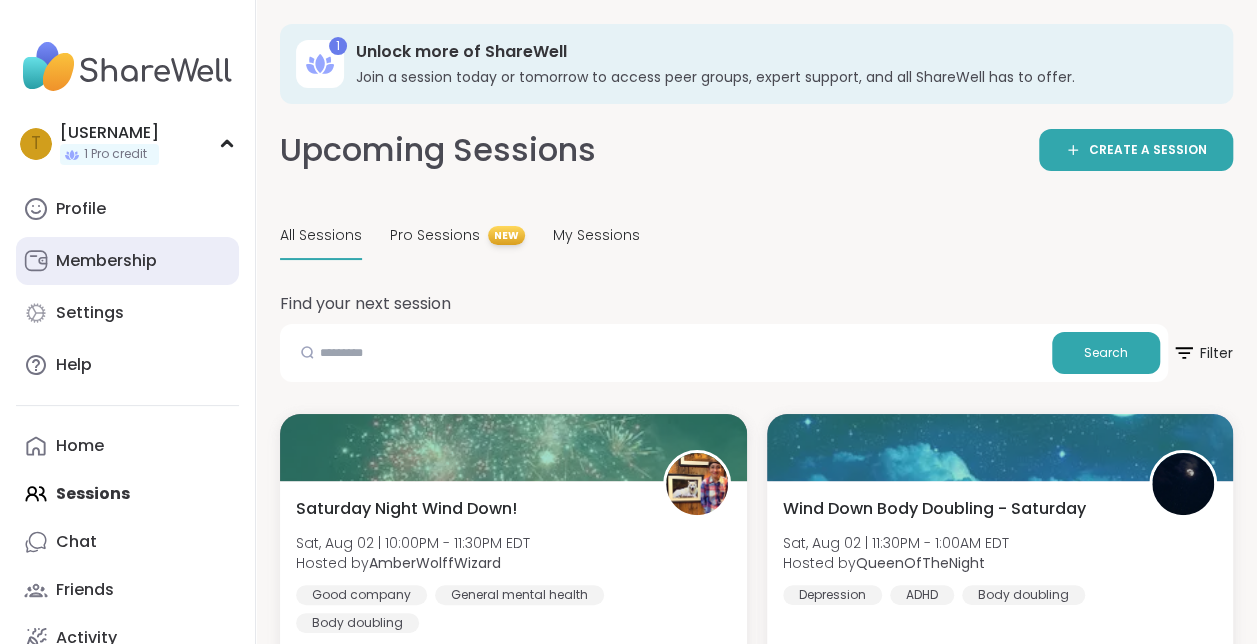 click on "Membership" at bounding box center (106, 261) 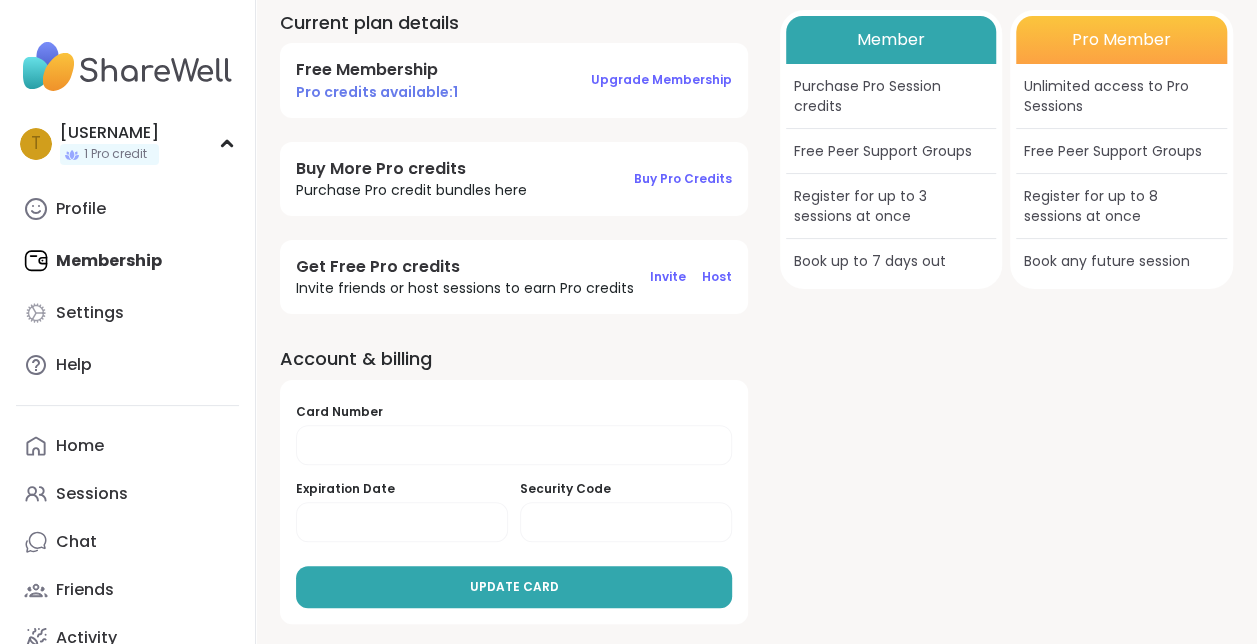 scroll, scrollTop: 0, scrollLeft: 0, axis: both 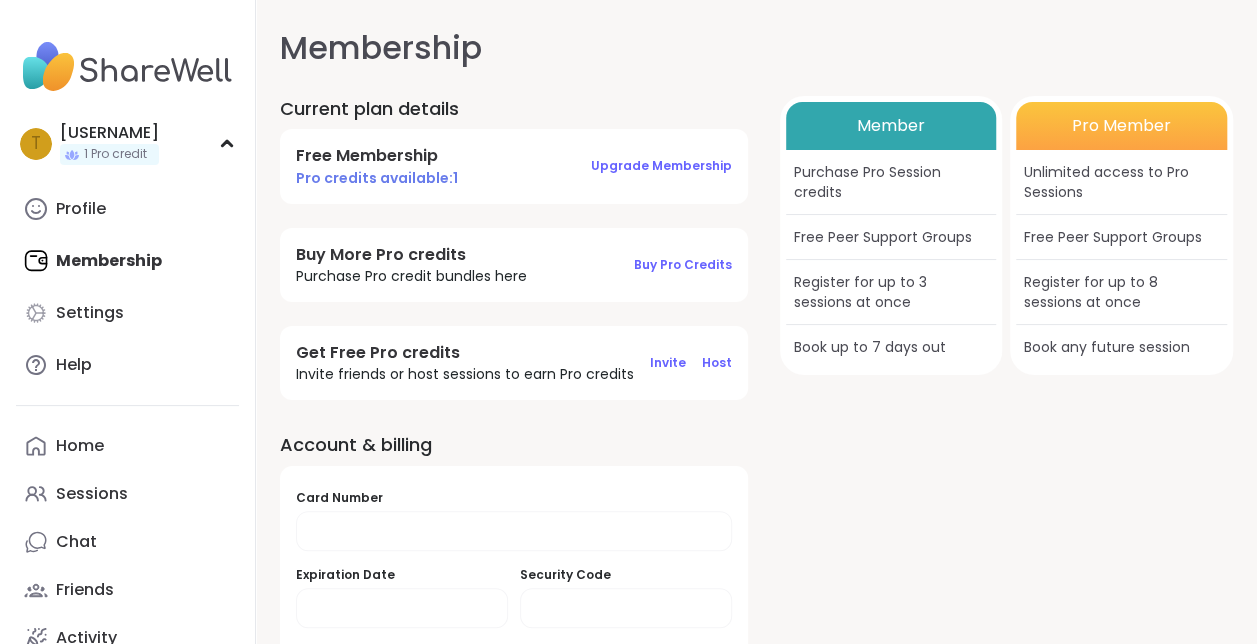 click on "Member" at bounding box center [891, 126] 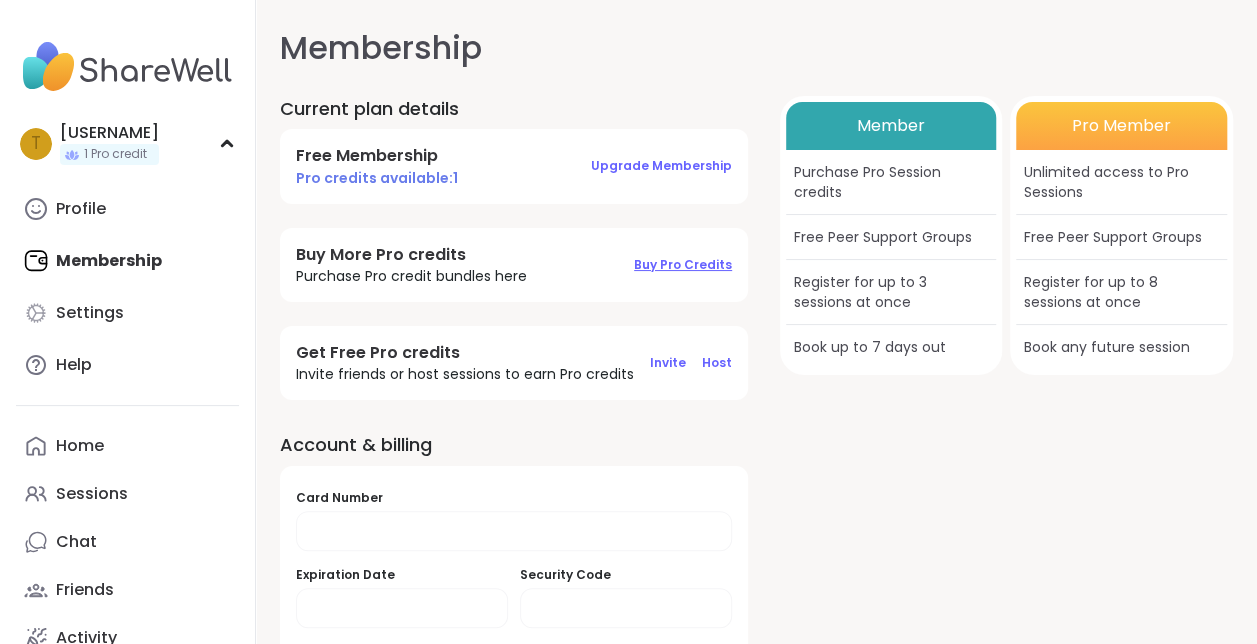 click on "Buy Pro Credits" at bounding box center [683, 264] 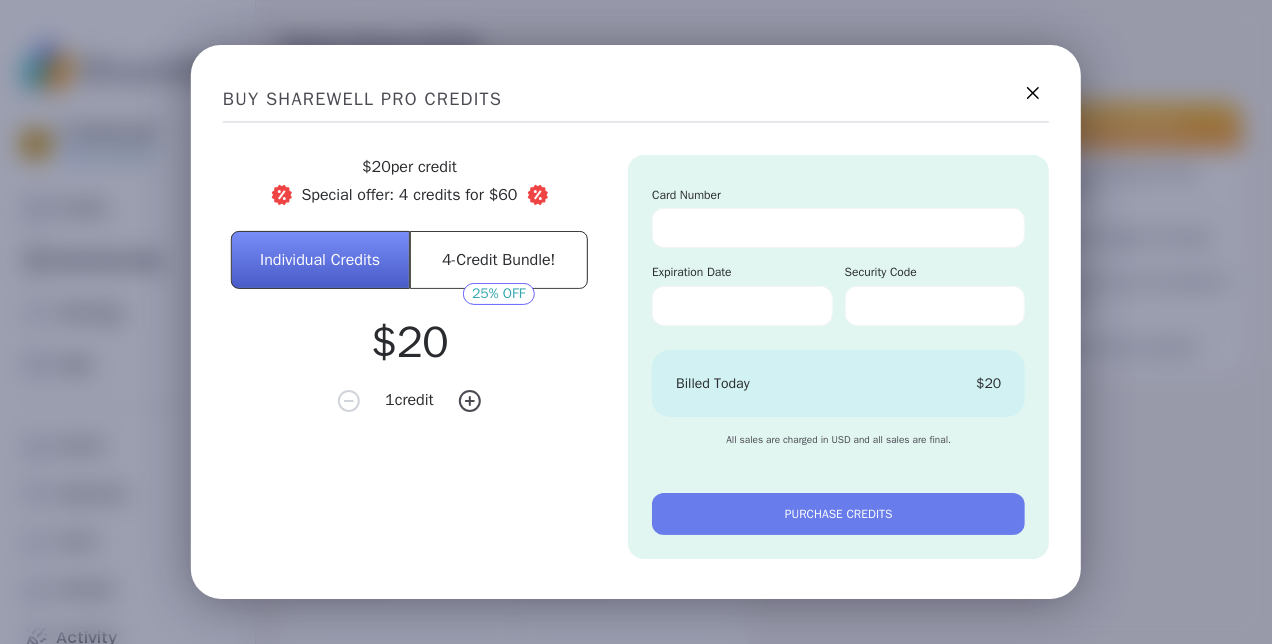 click on "4-Credit Bundle!" at bounding box center (498, 260) 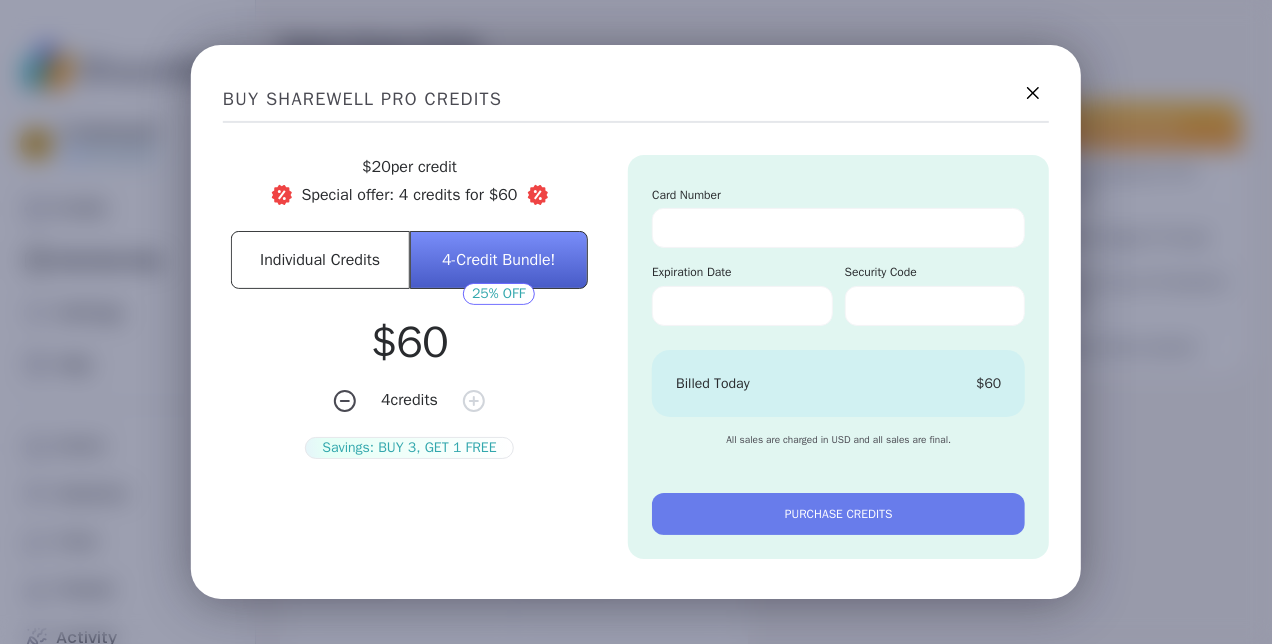 click on "Individual Credits" at bounding box center [320, 260] 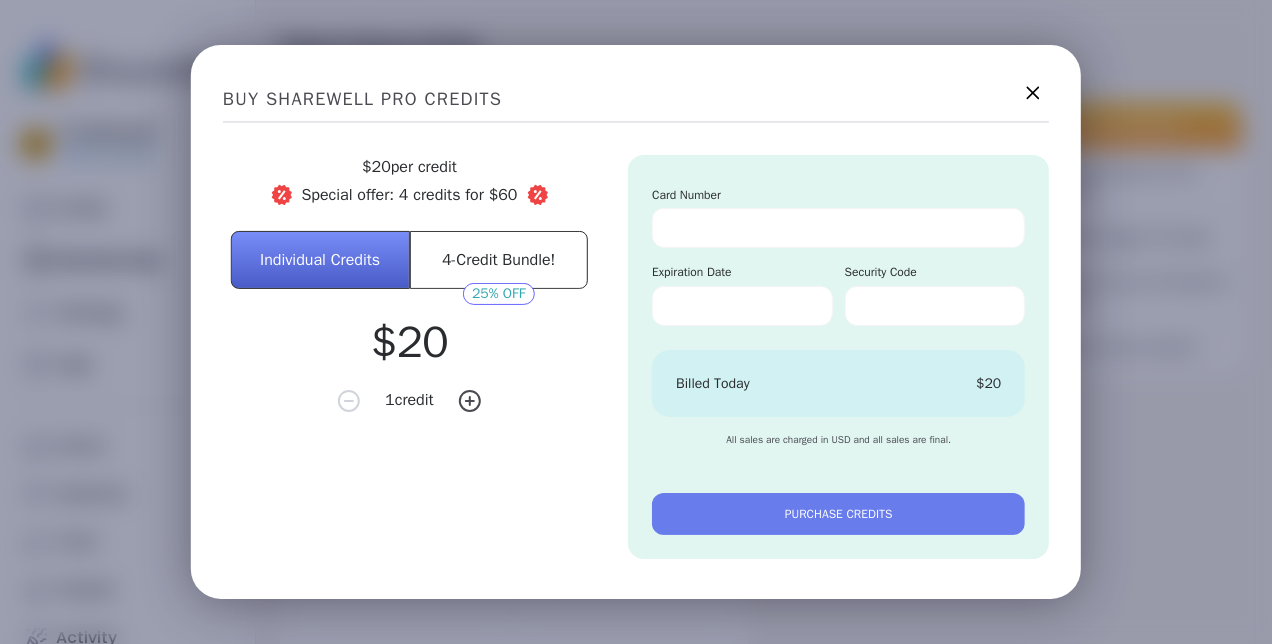 click 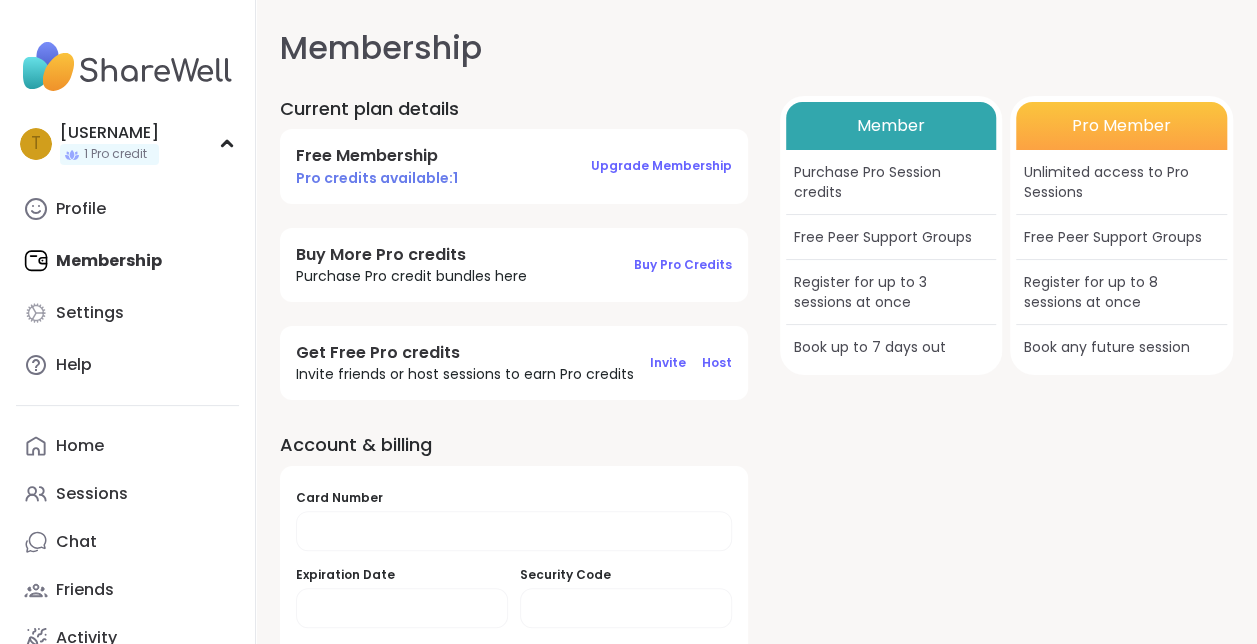 click on "Member" at bounding box center (891, 126) 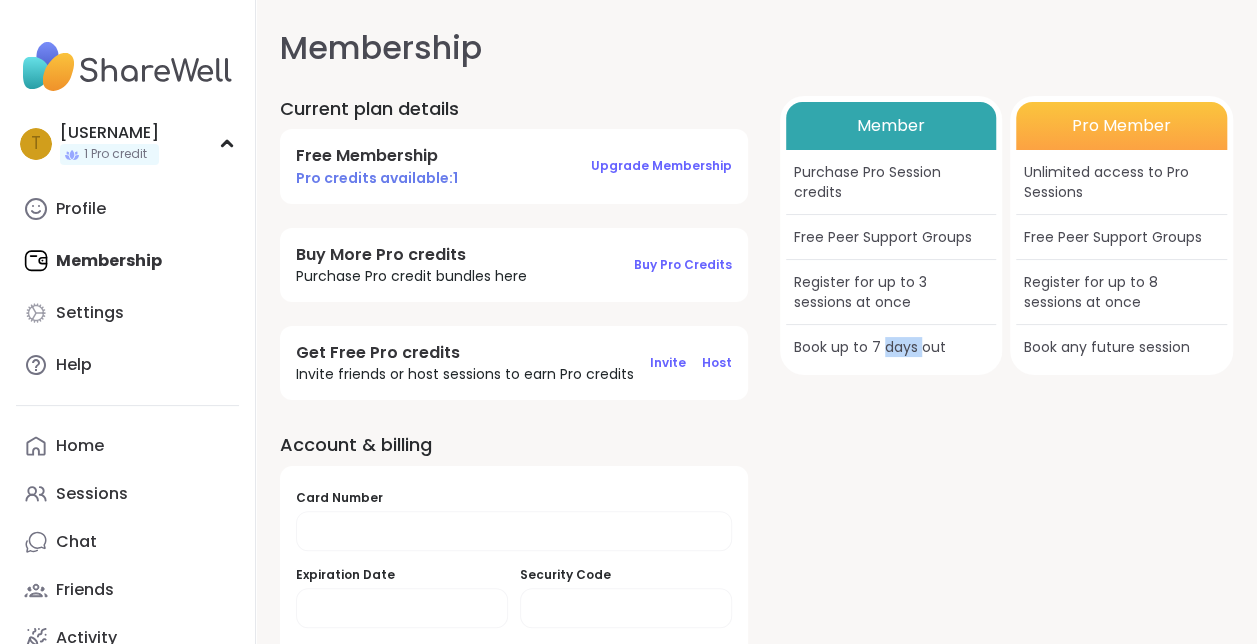 click on "Book up to 7 days out" at bounding box center [891, 347] 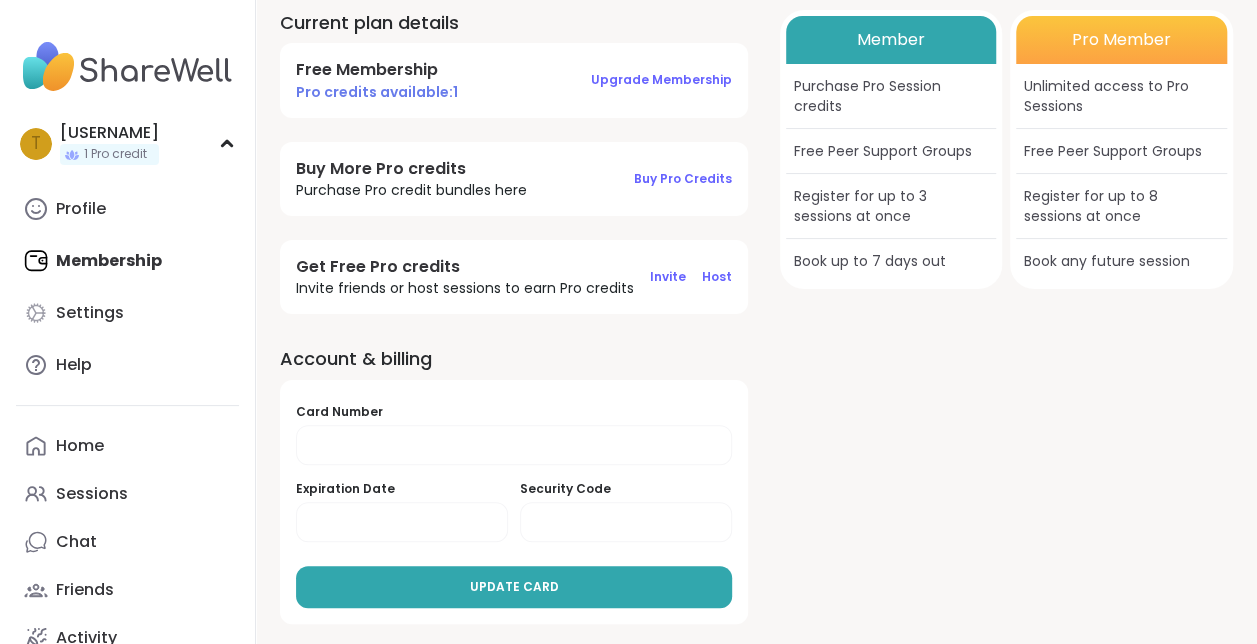 click on "Member Purchase Pro Session credits Free Peer Support Groups Register for up to 3 sessions at once Book up to 7 days out Pro Member Unlimited access to Pro Sessions Free Peer Support Groups Register for up to 8 sessions at once Book any future session" at bounding box center (1006, 317) 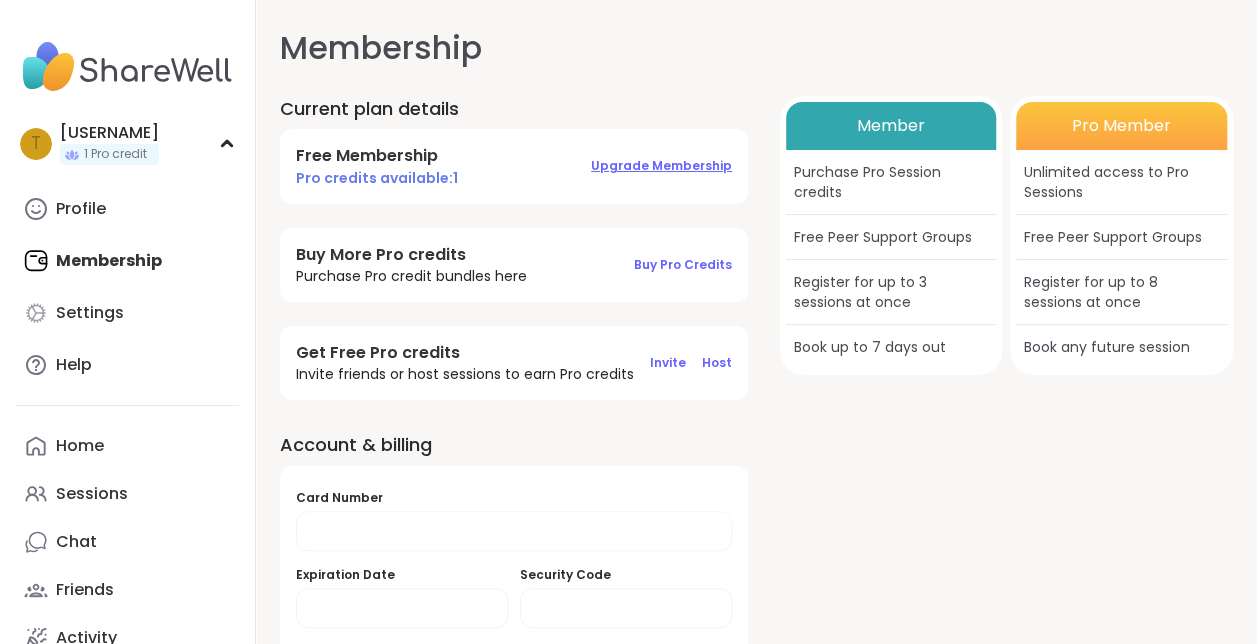 click on "Upgrade Membership" at bounding box center [661, 165] 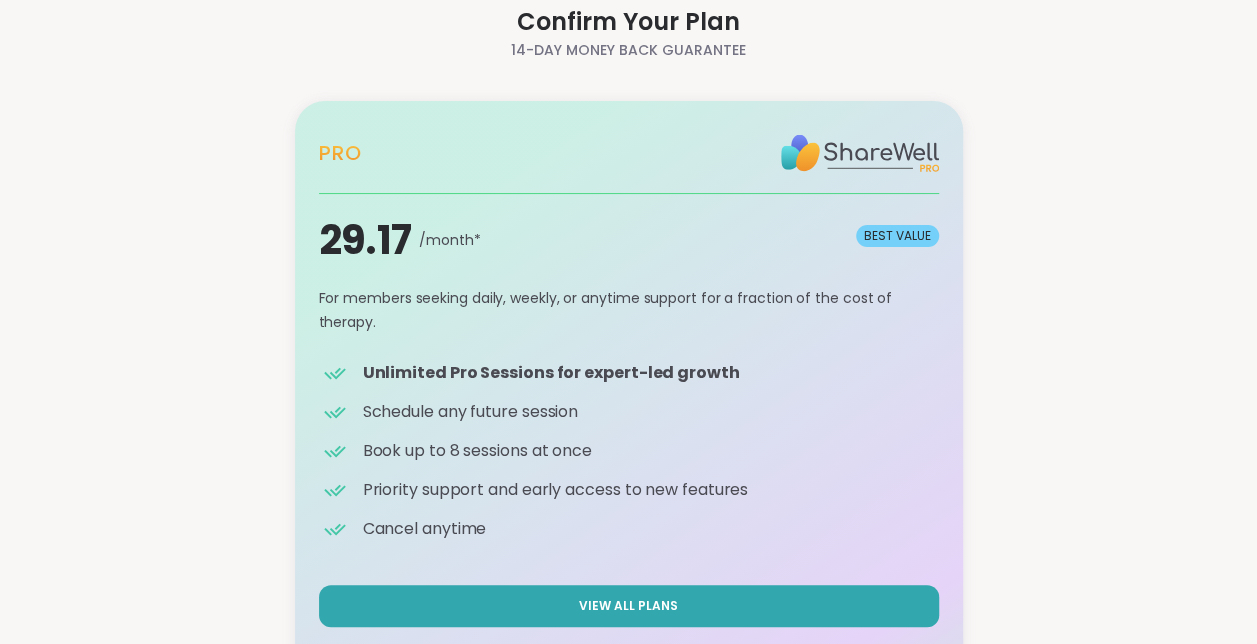 scroll, scrollTop: 134, scrollLeft: 0, axis: vertical 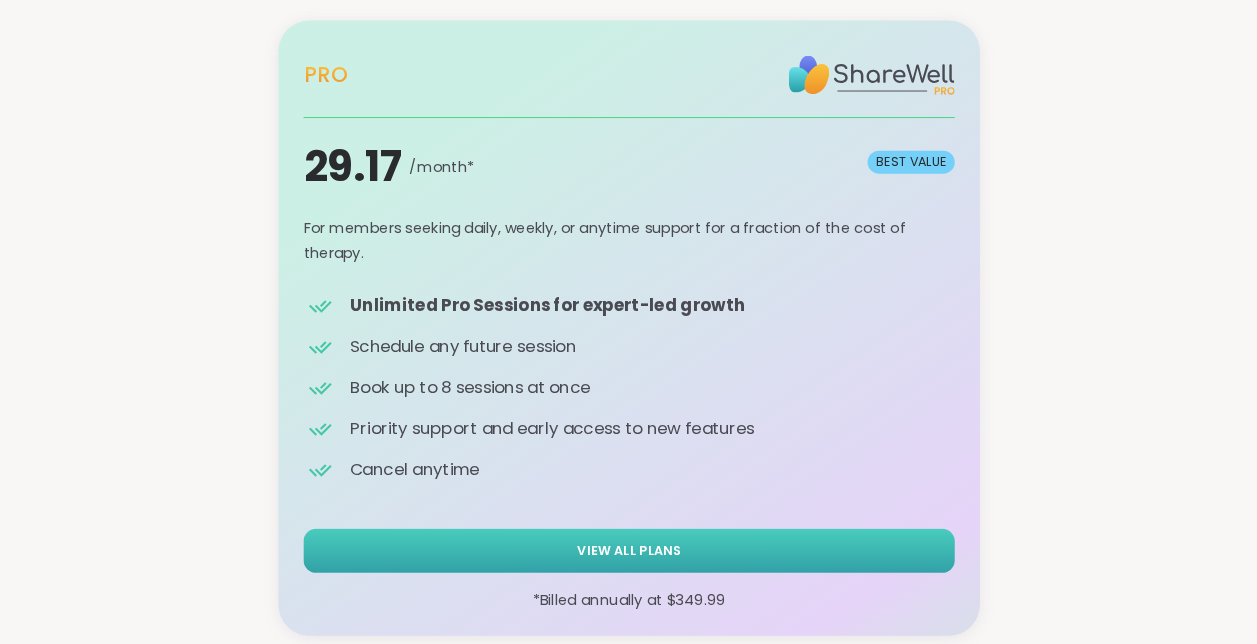 click on "View All Plans" at bounding box center [628, 550] 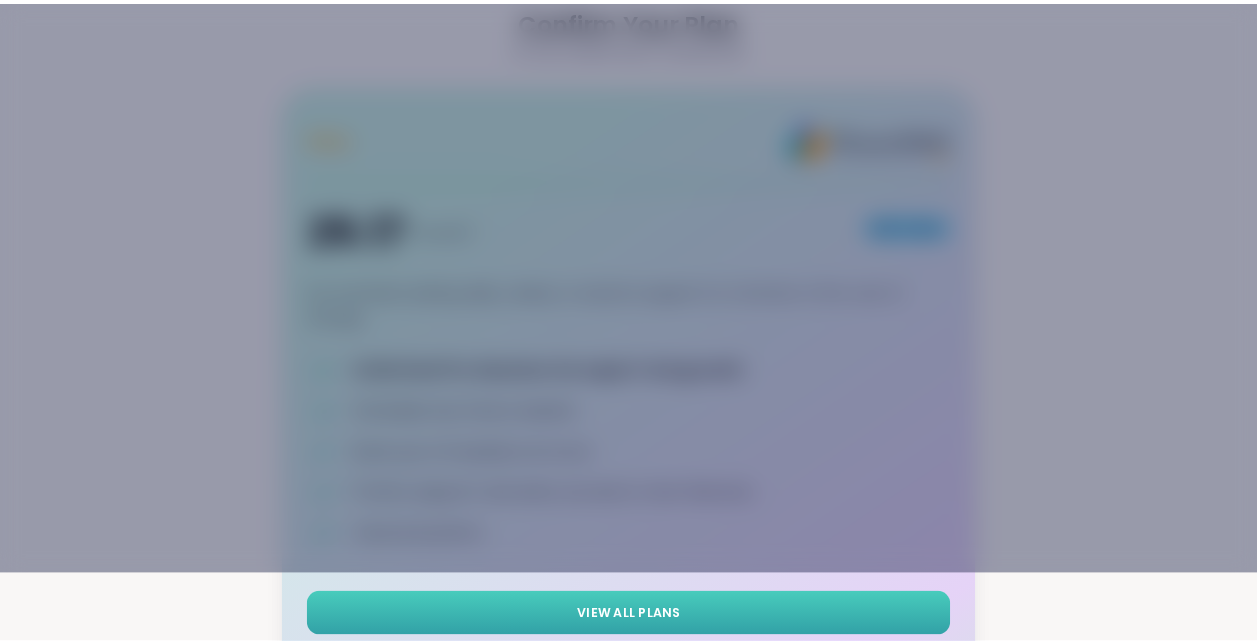 scroll, scrollTop: 0, scrollLeft: 0, axis: both 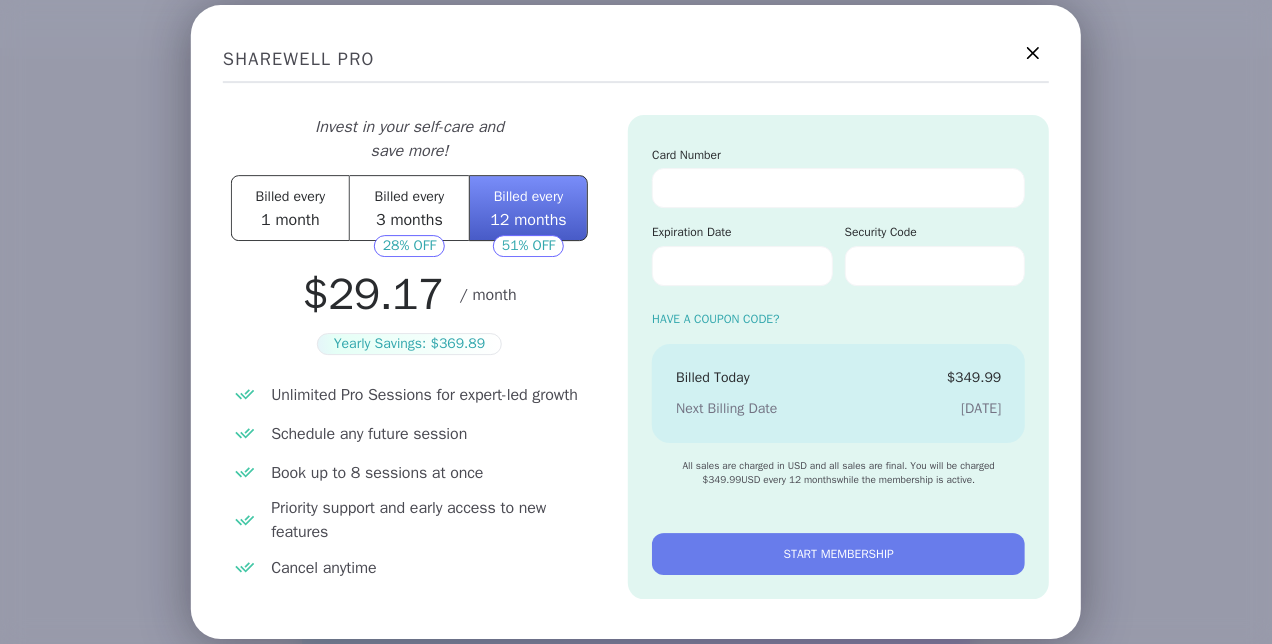 click on "Billed every  1 month" at bounding box center (290, 208) 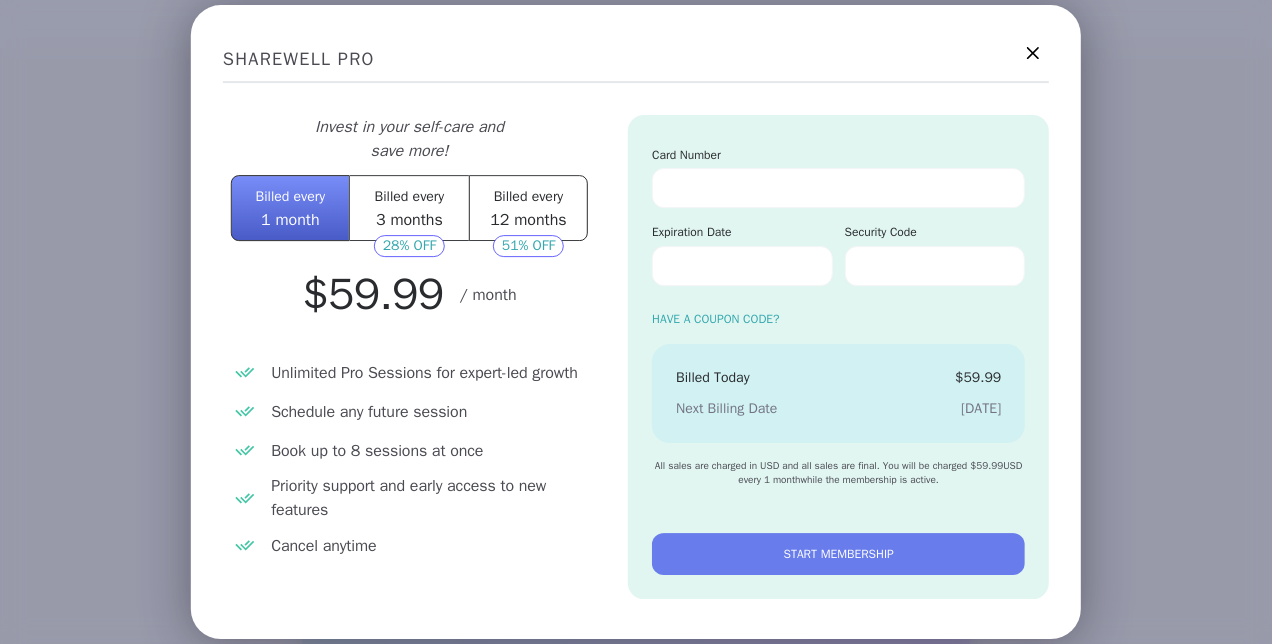 click on "Billed every" at bounding box center [529, 196] 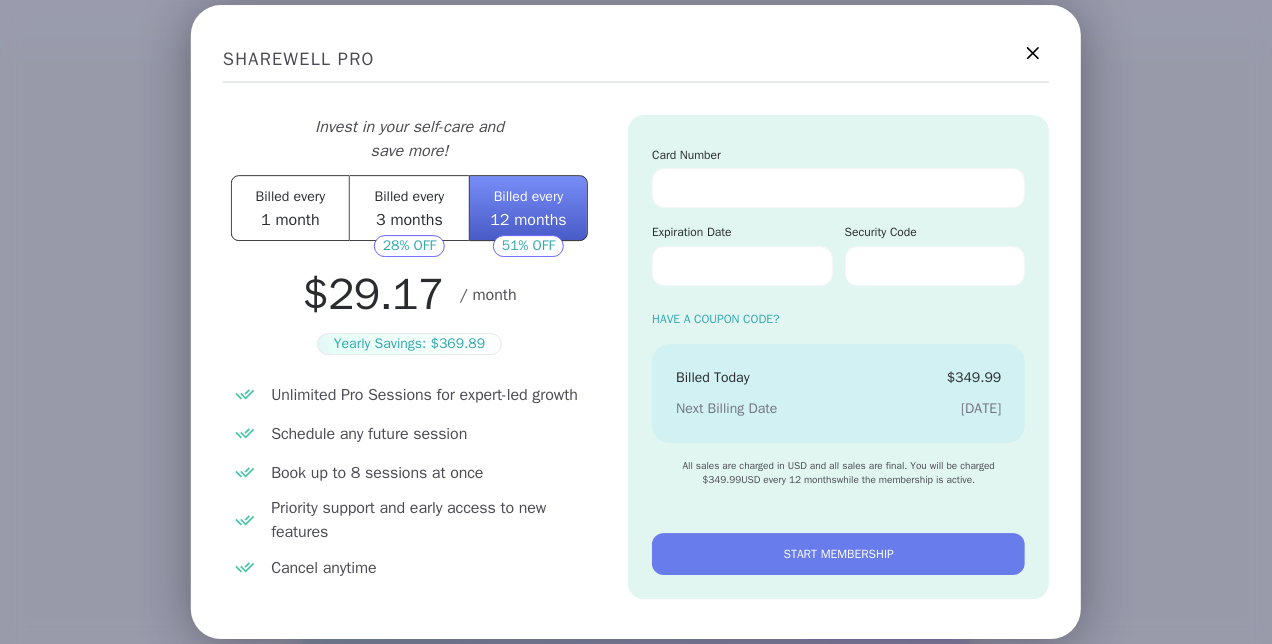 click on "Billed every" at bounding box center [410, 196] 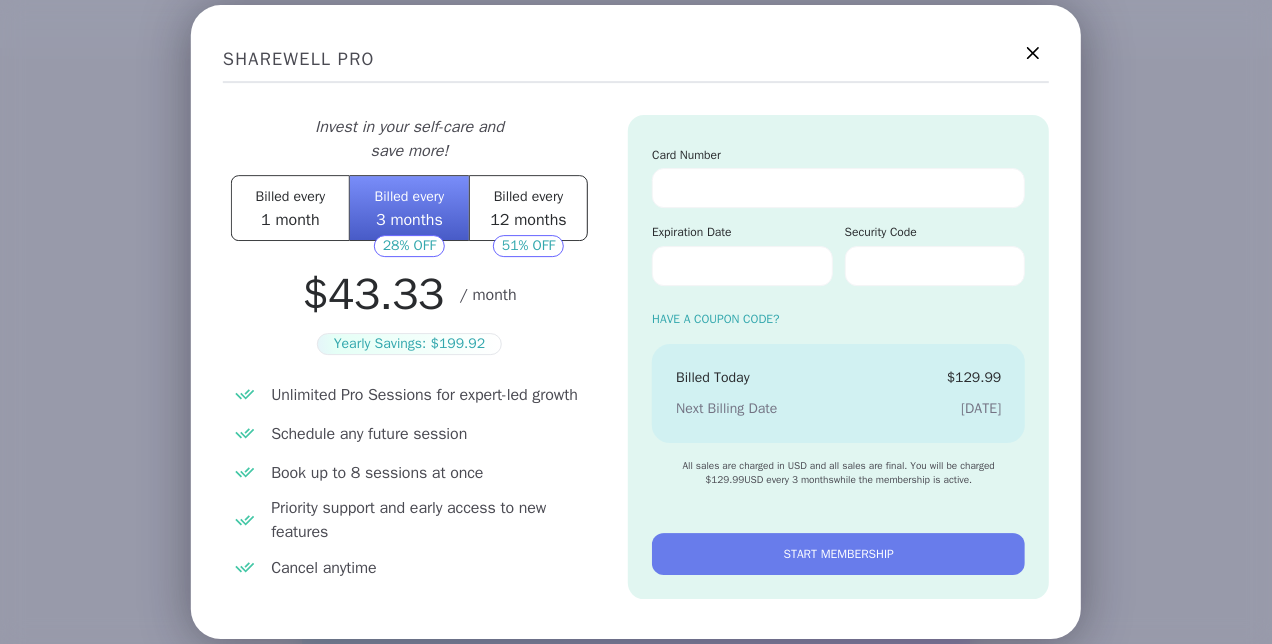 click on "Billed every" at bounding box center (291, 196) 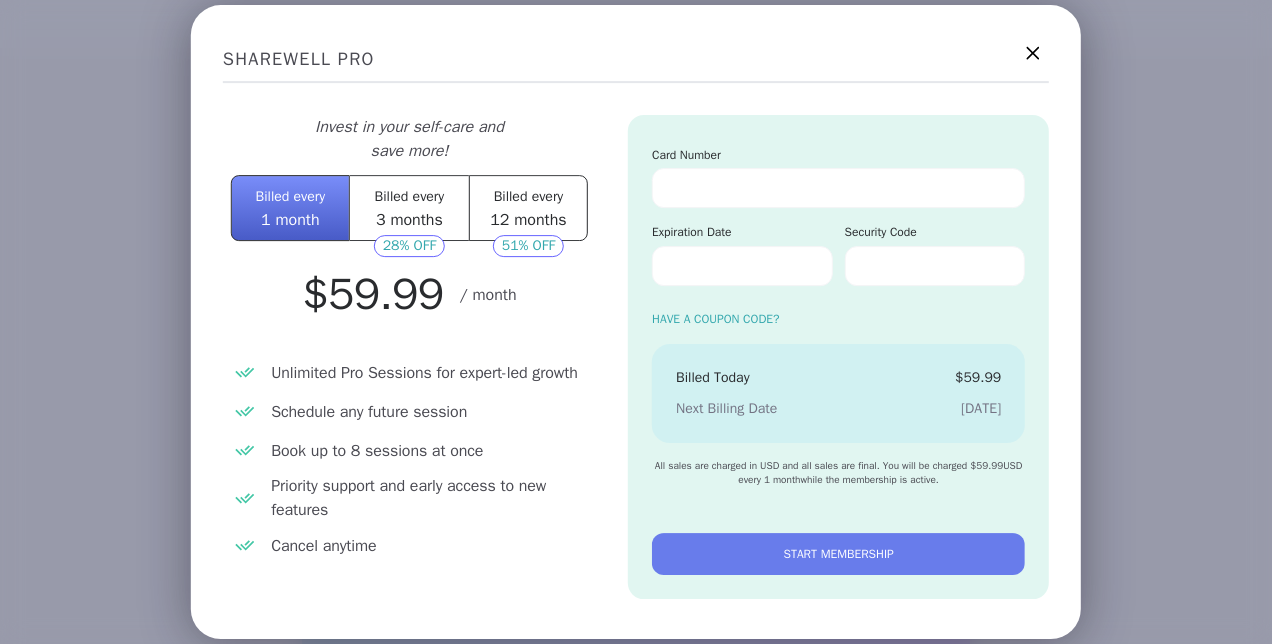click 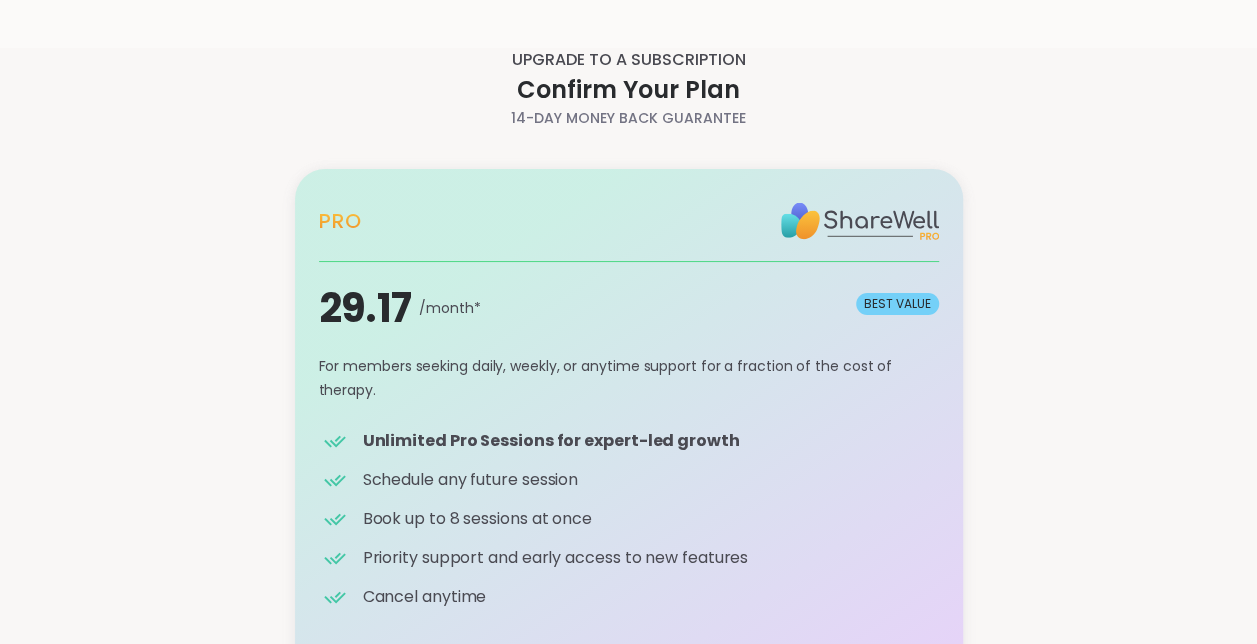 scroll, scrollTop: 134, scrollLeft: 0, axis: vertical 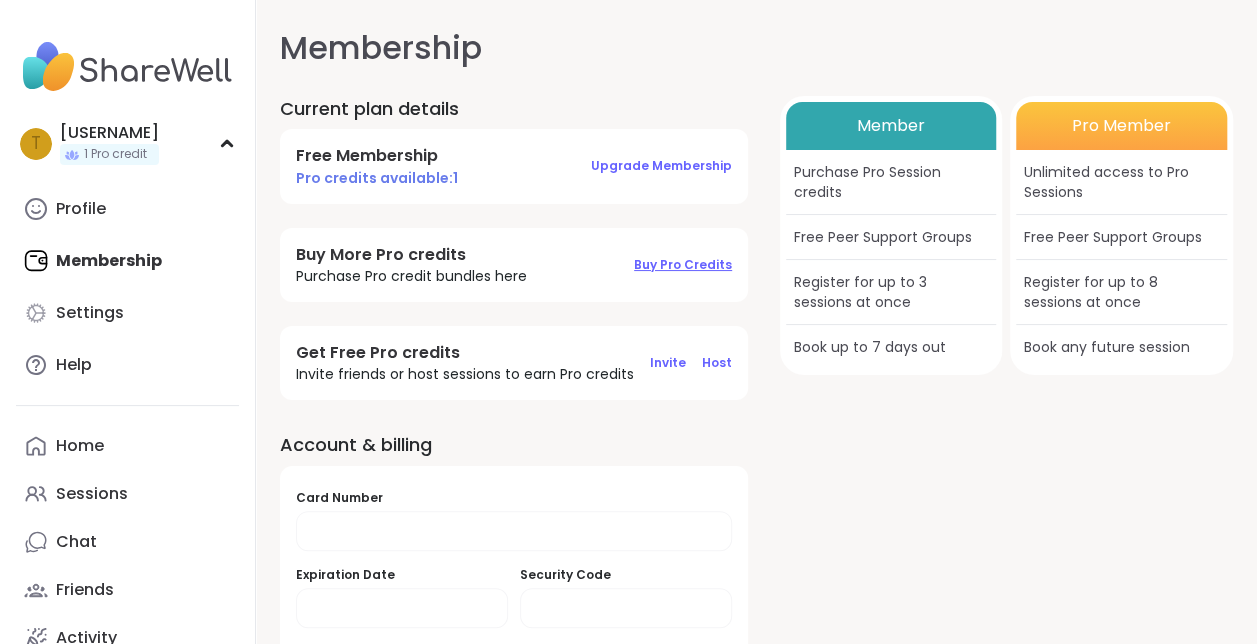 click on "Buy Pro Credits" at bounding box center (683, 264) 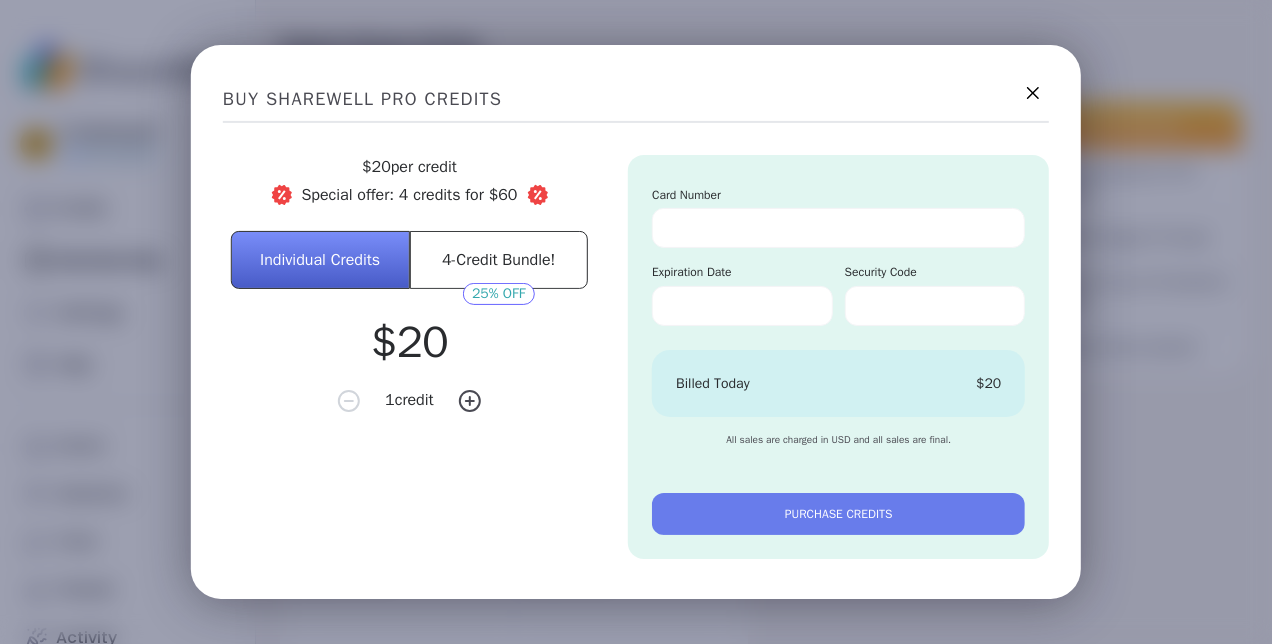 click on "4-Credit Bundle!" at bounding box center [498, 260] 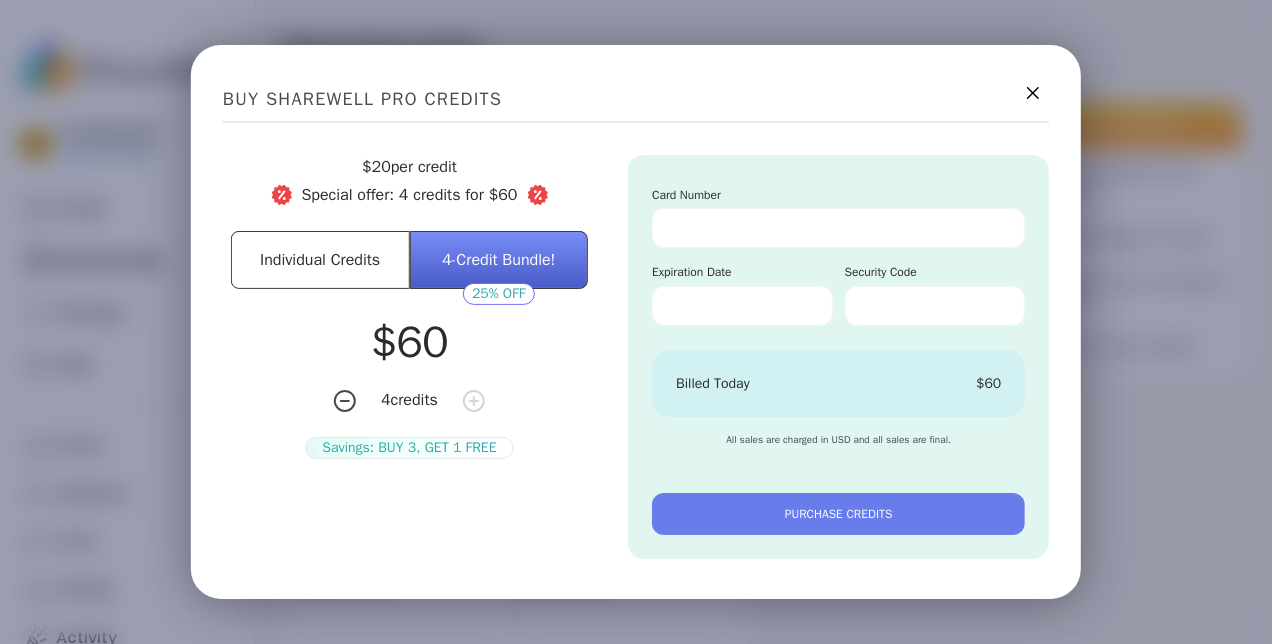click on "Individual Credits" at bounding box center [320, 260] 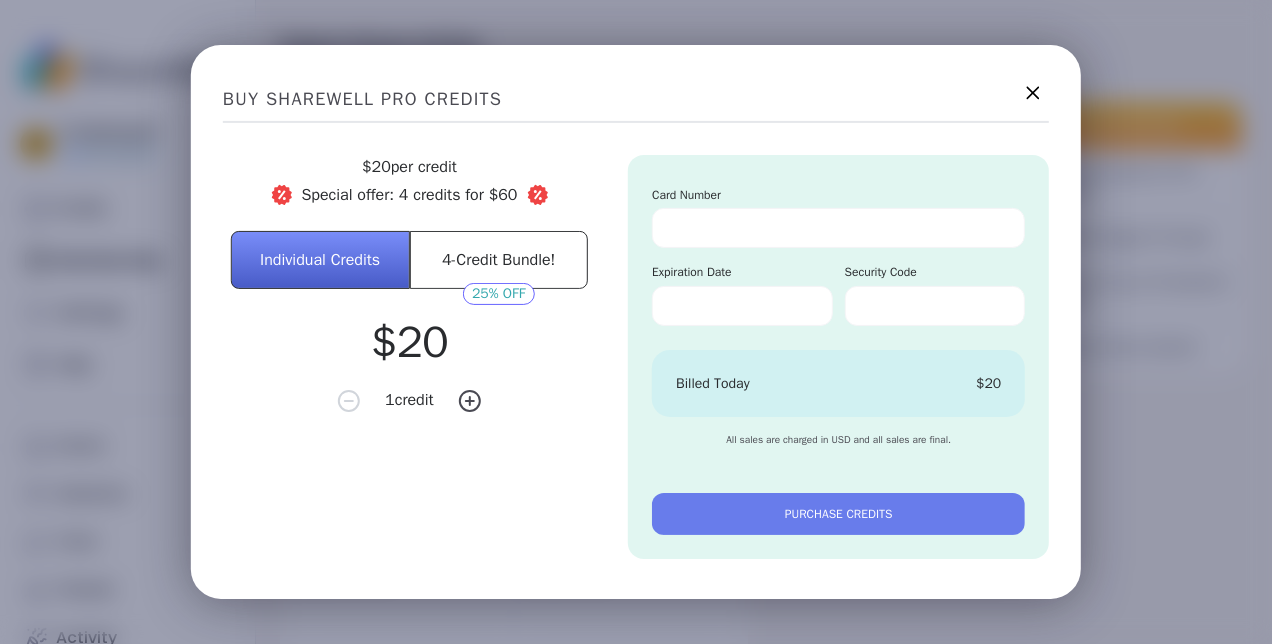 click 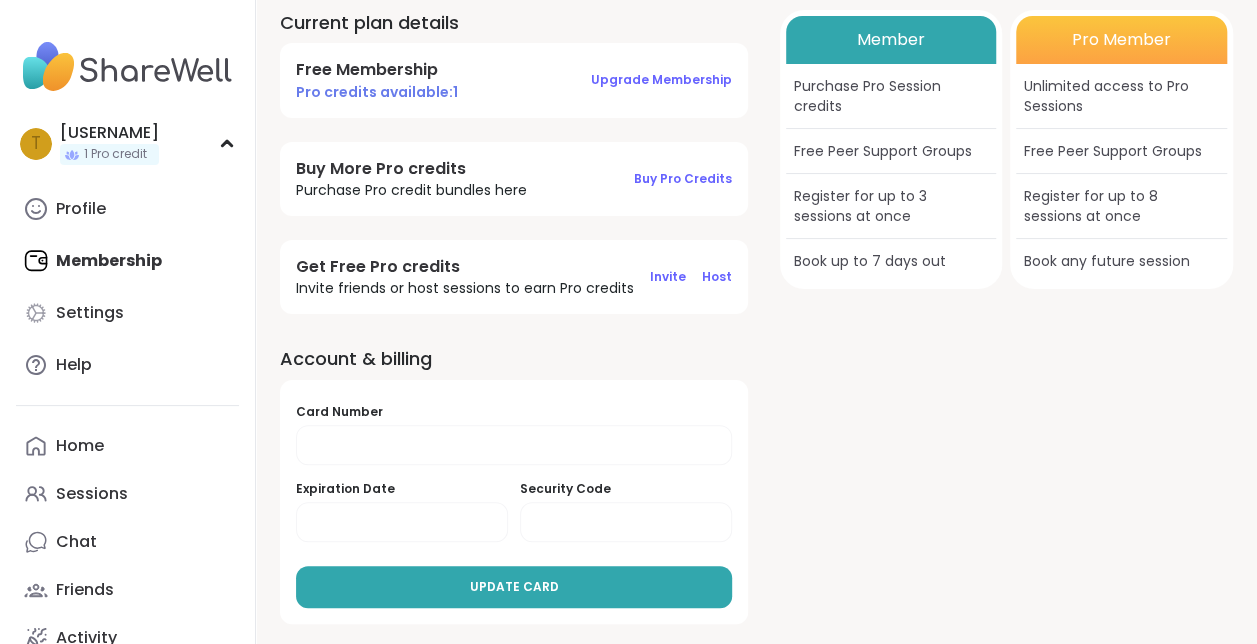 scroll, scrollTop: 0, scrollLeft: 0, axis: both 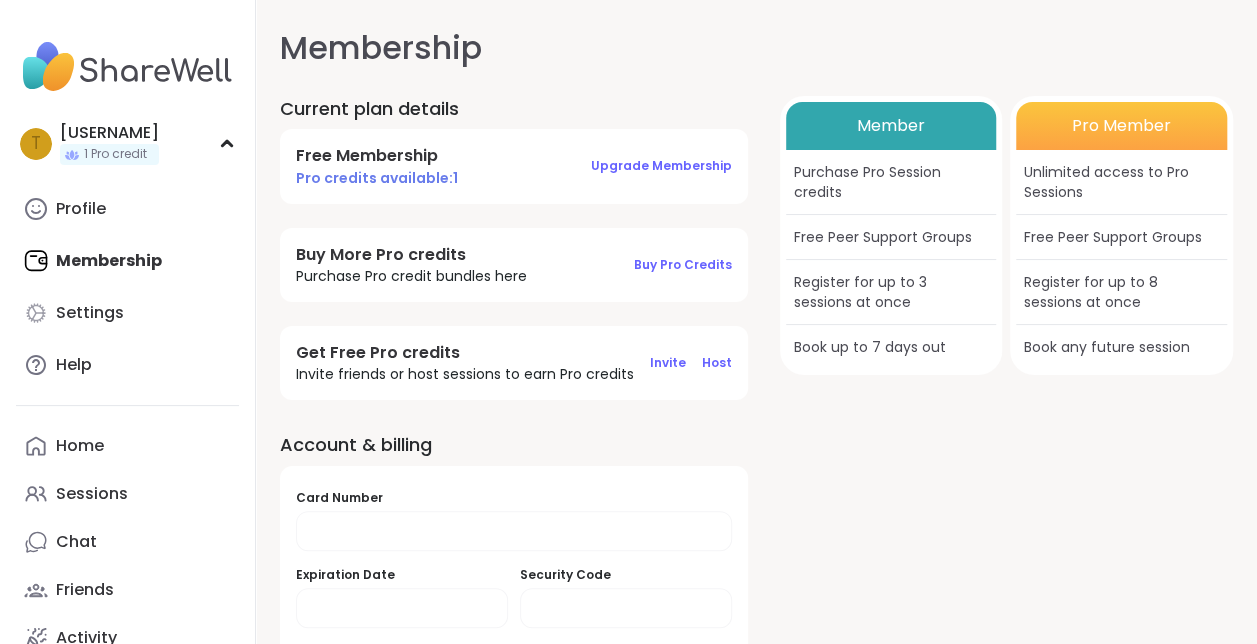 click on "Member Purchase Pro Session credits Free Peer Support Groups Register for up to 3 sessions at once Book up to 7 days out Pro Member Unlimited access to Pro Sessions Free Peer Support Groups Register for up to 8 sessions at once Book any future session" at bounding box center (1006, 403) 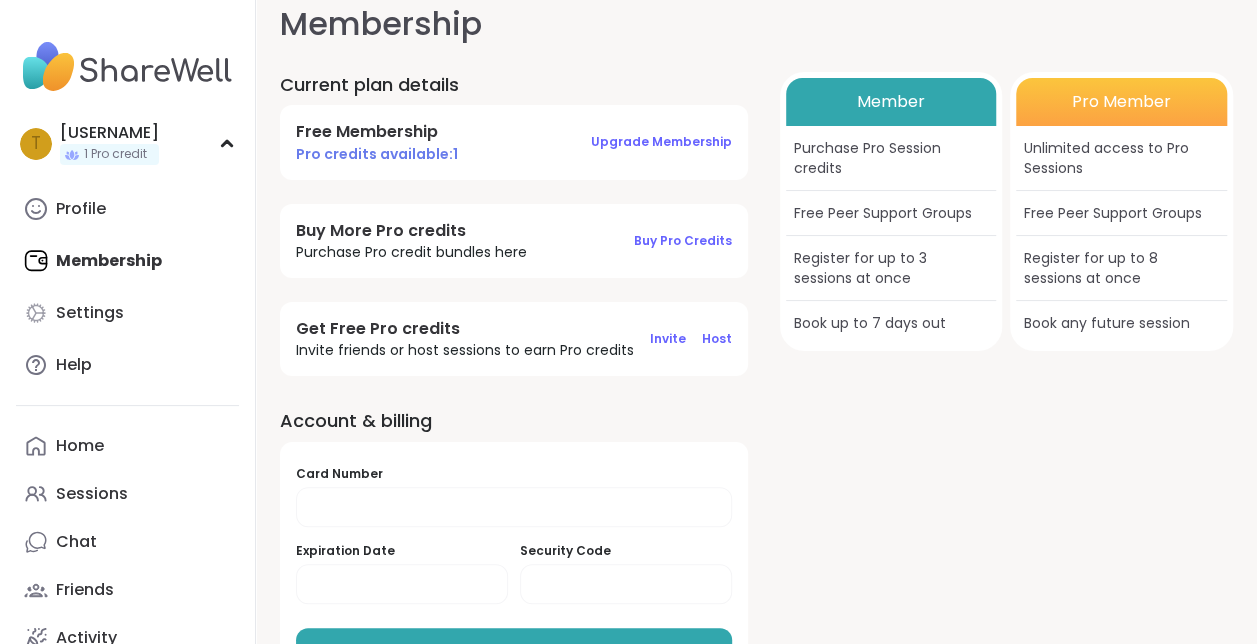 scroll, scrollTop: 0, scrollLeft: 0, axis: both 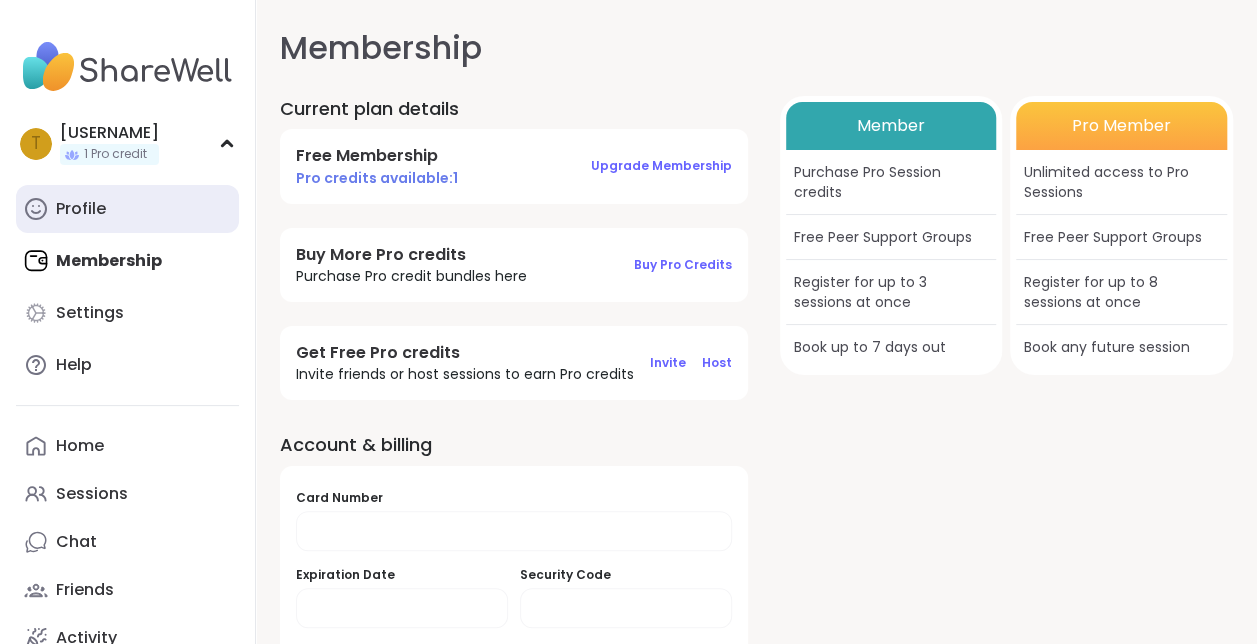 click on "Profile" at bounding box center (127, 209) 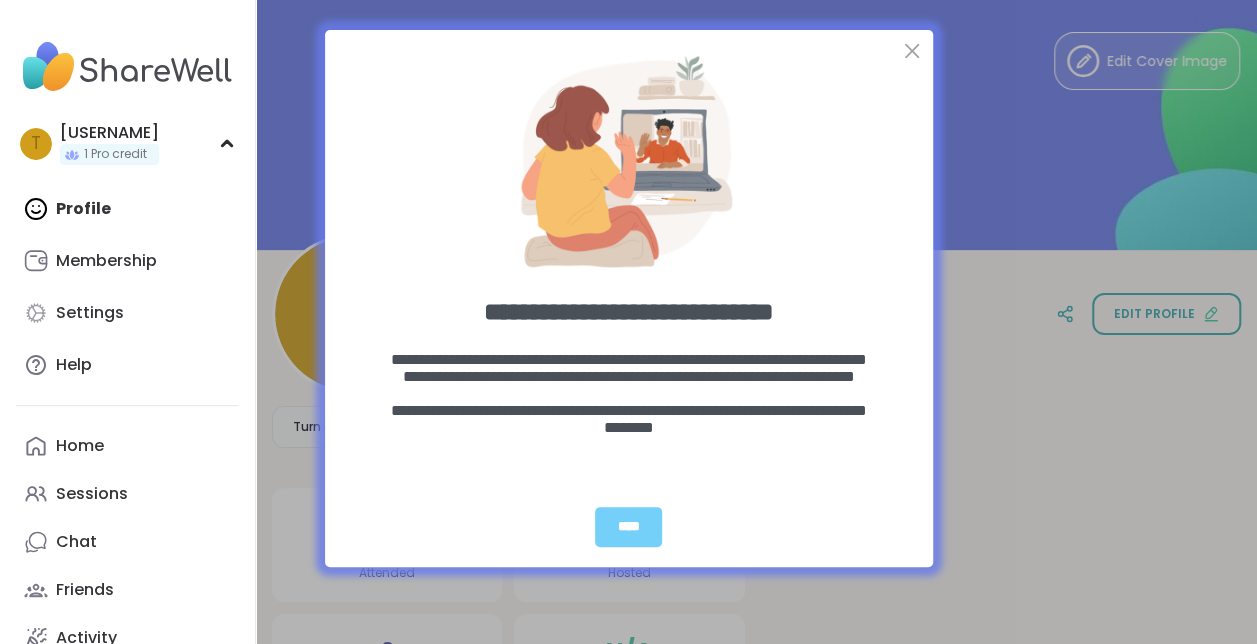scroll, scrollTop: 0, scrollLeft: 0, axis: both 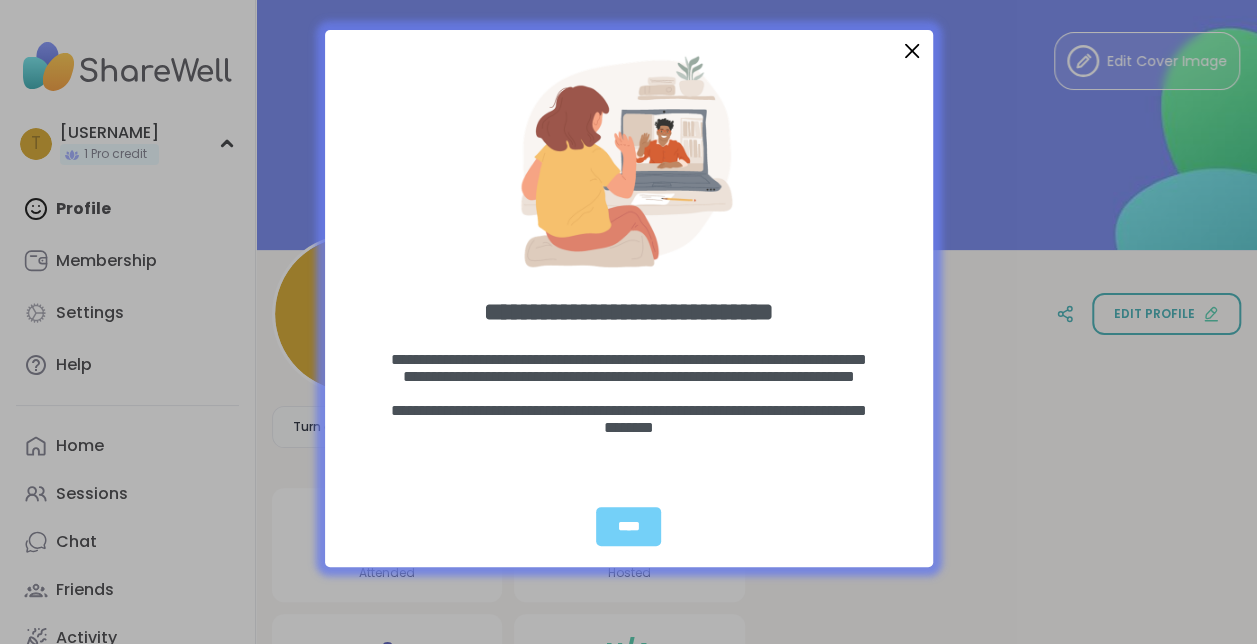 click at bounding box center (911, 51) 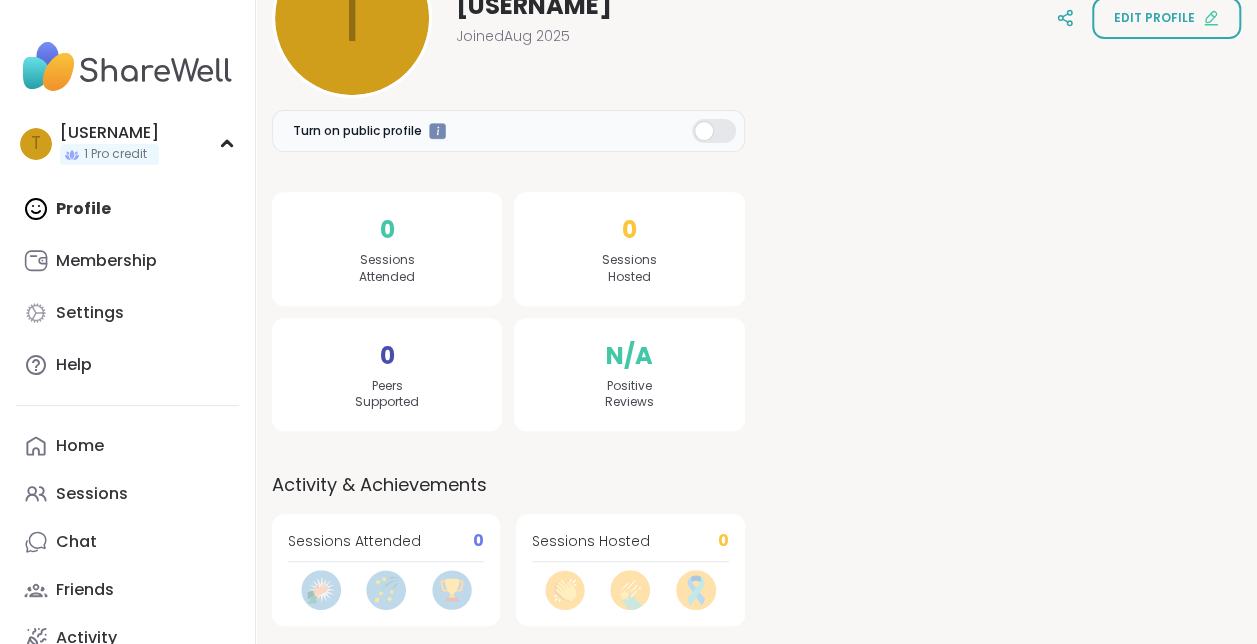 scroll, scrollTop: 0, scrollLeft: 0, axis: both 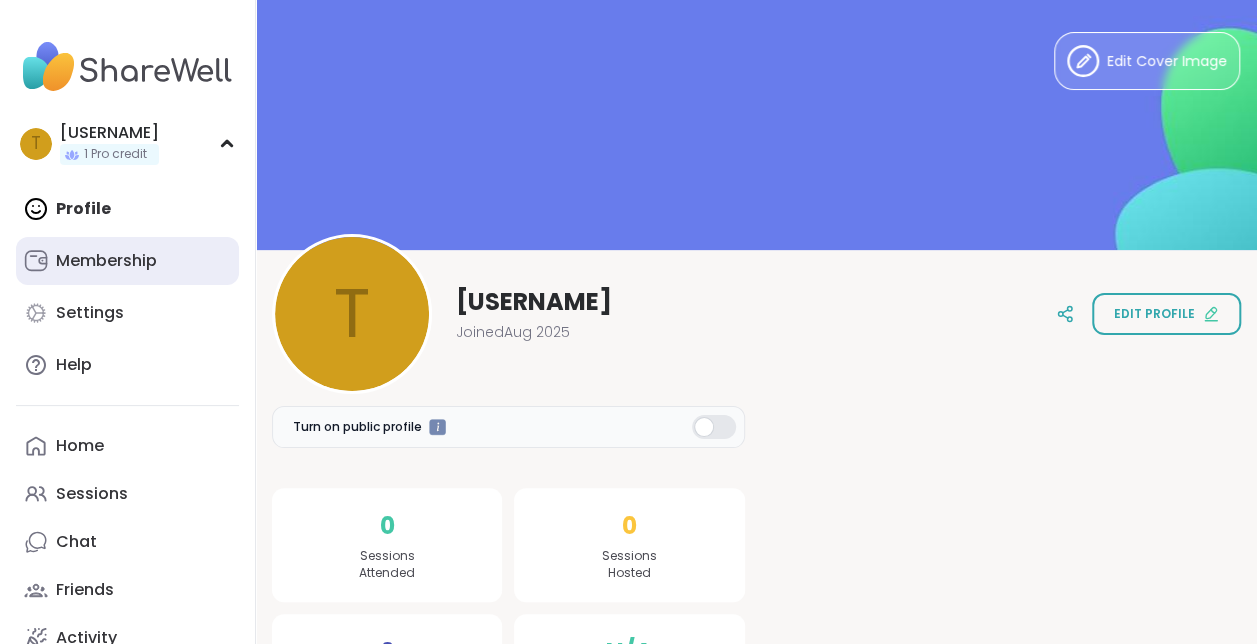 click on "Membership" at bounding box center (106, 261) 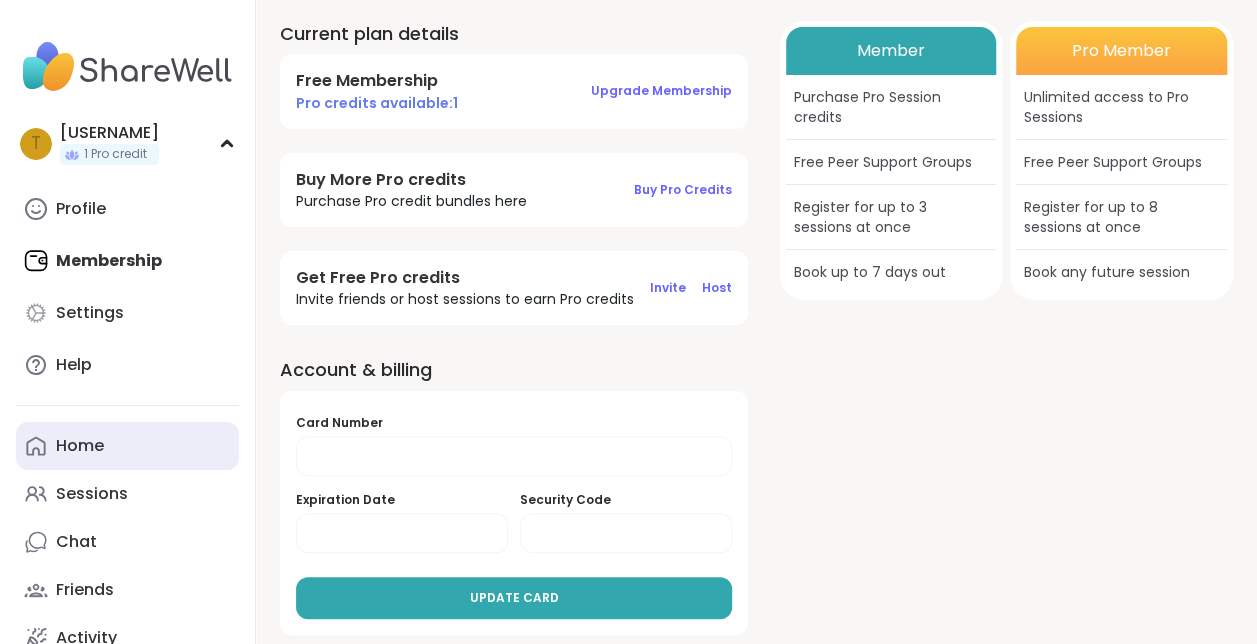 scroll, scrollTop: 0, scrollLeft: 0, axis: both 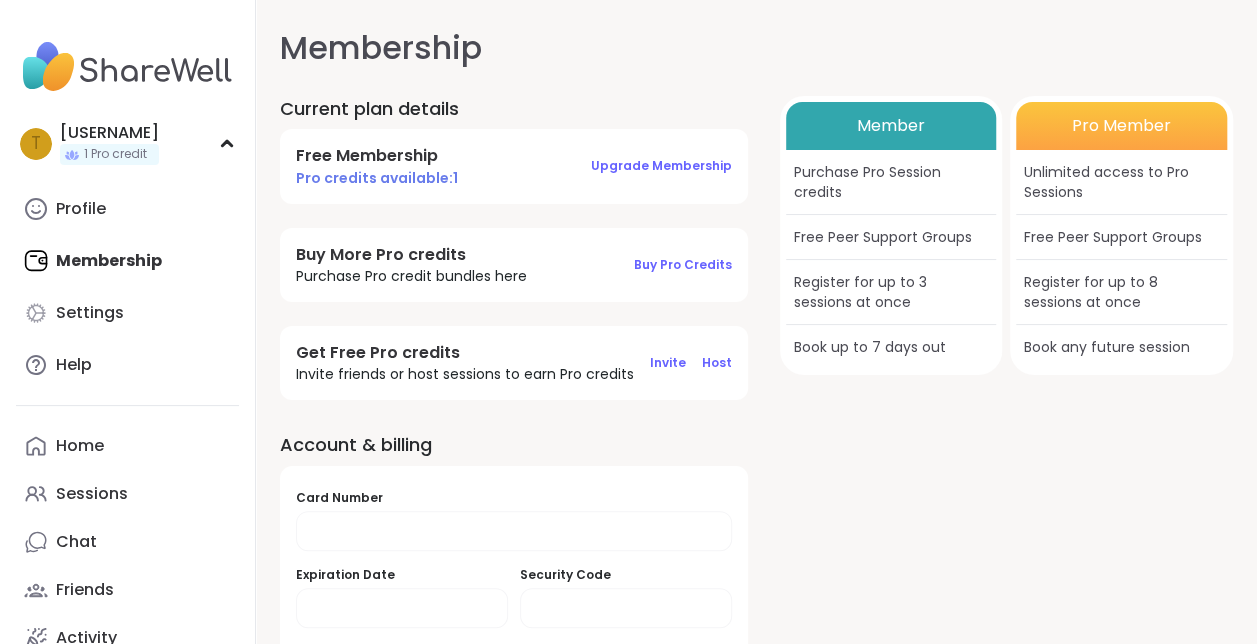 click at bounding box center [127, 67] 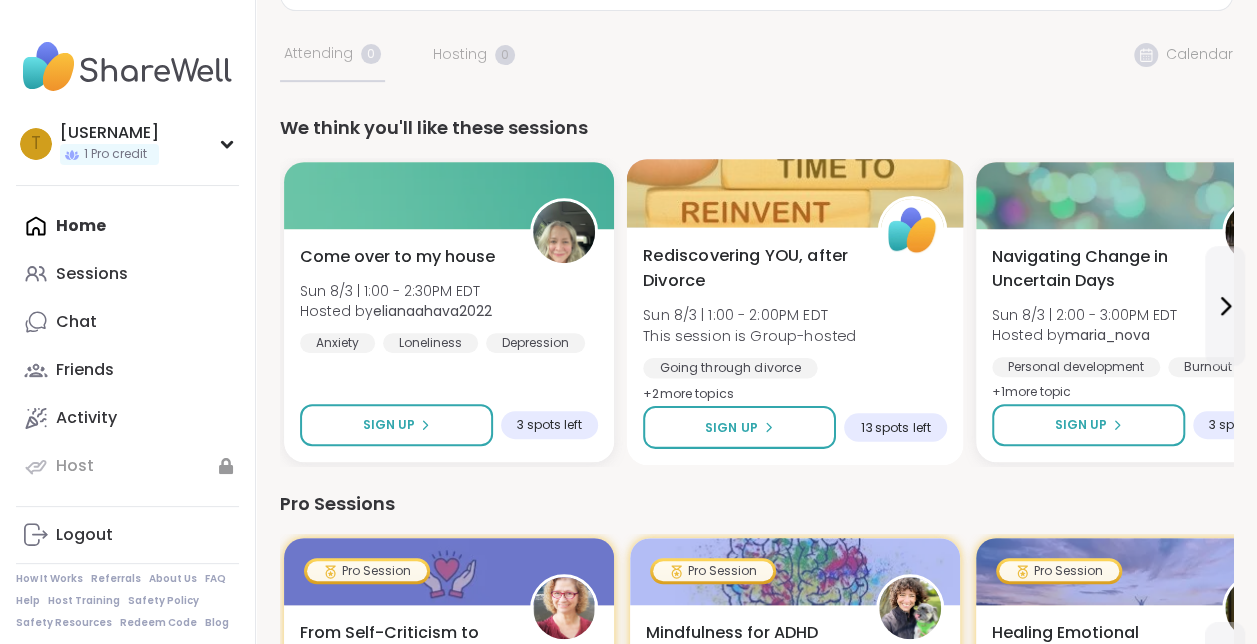 scroll, scrollTop: 398, scrollLeft: 0, axis: vertical 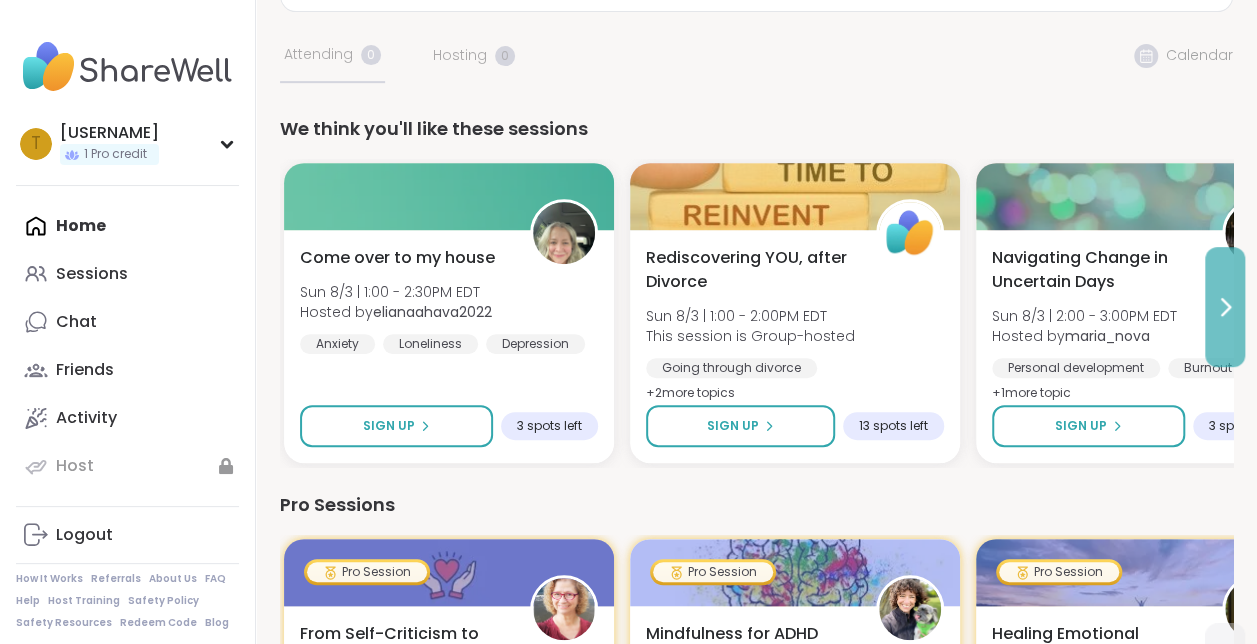 click at bounding box center [1225, 307] 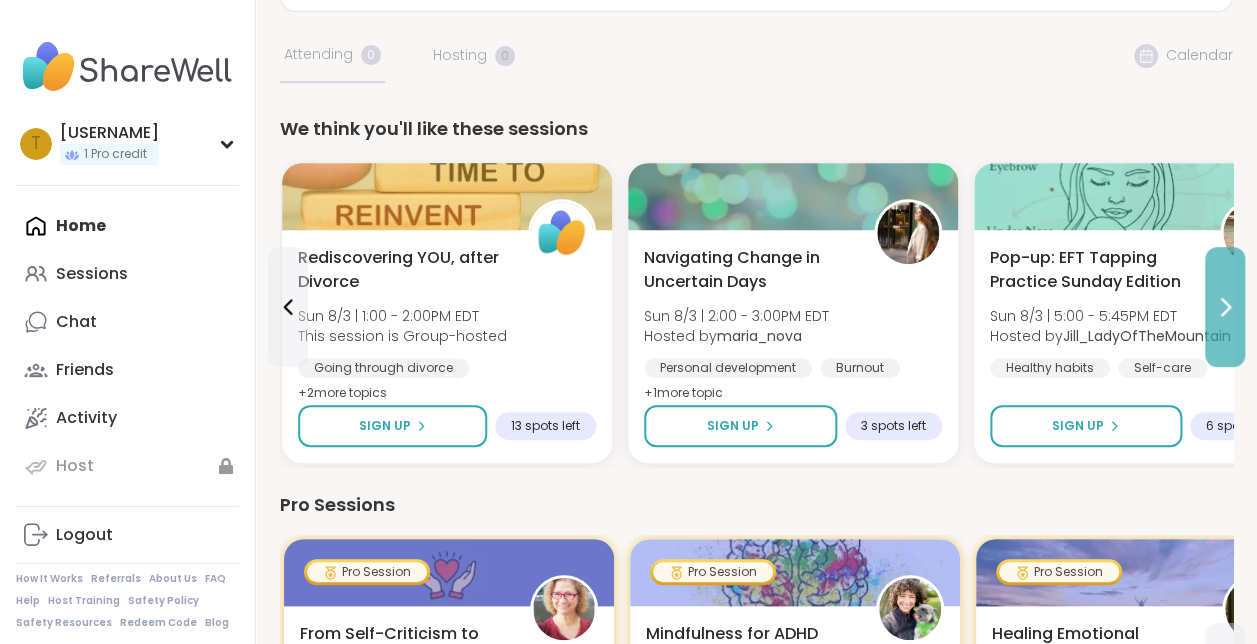 click at bounding box center (1225, 307) 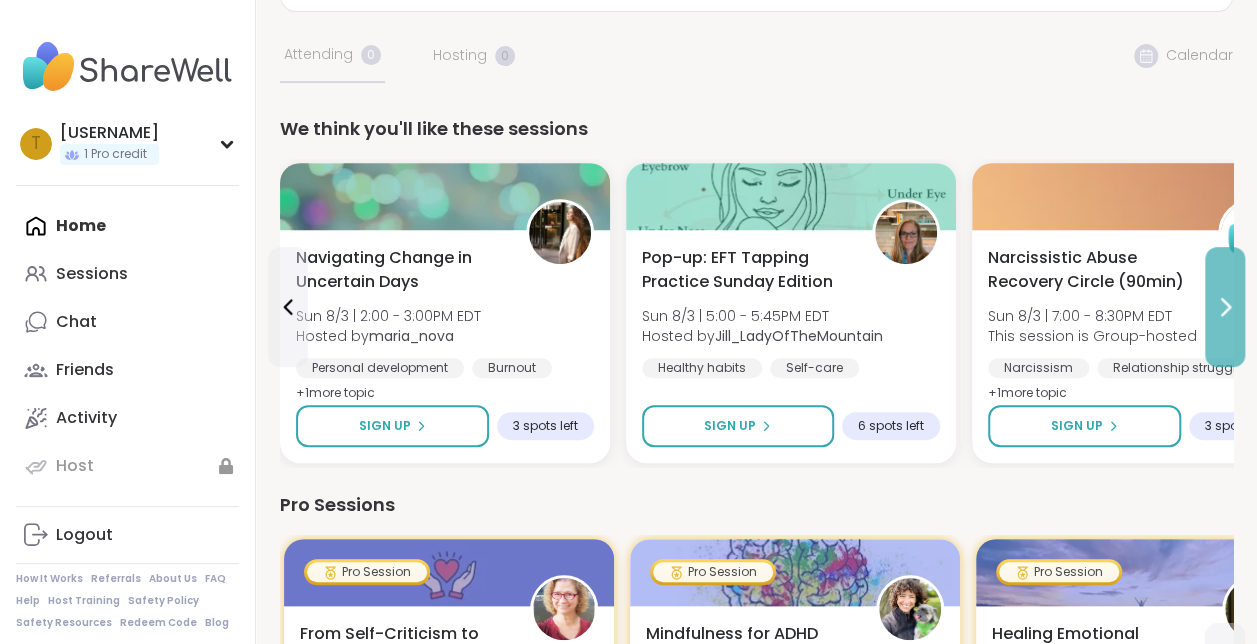 click at bounding box center [1225, 307] 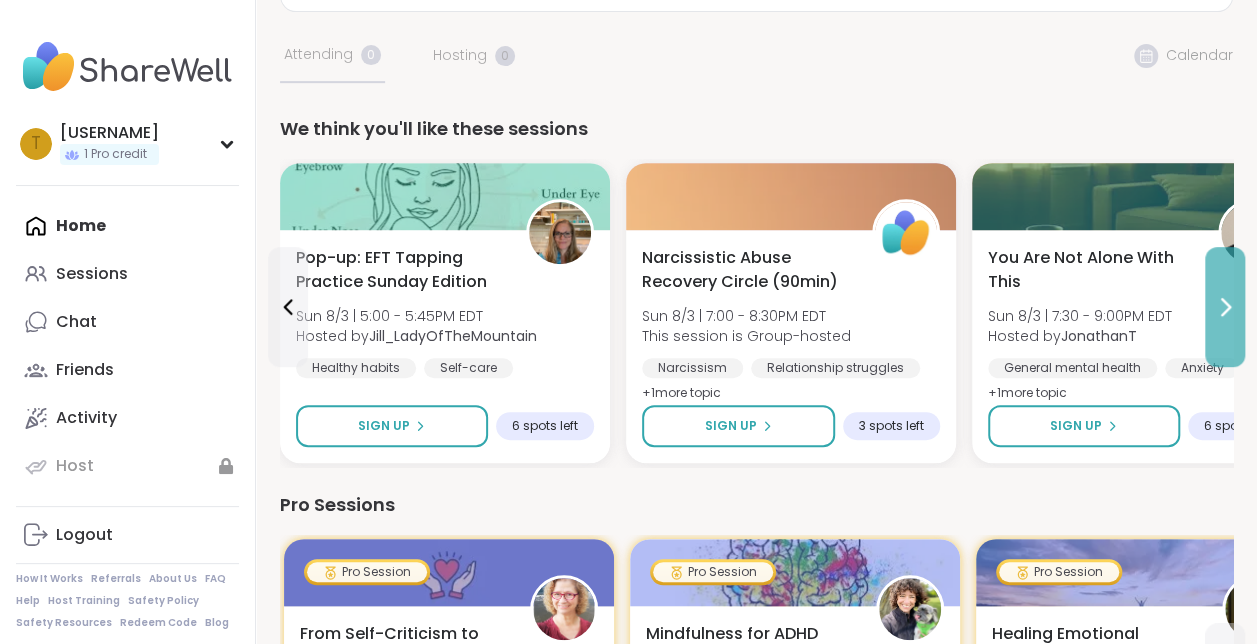 click at bounding box center [1225, 307] 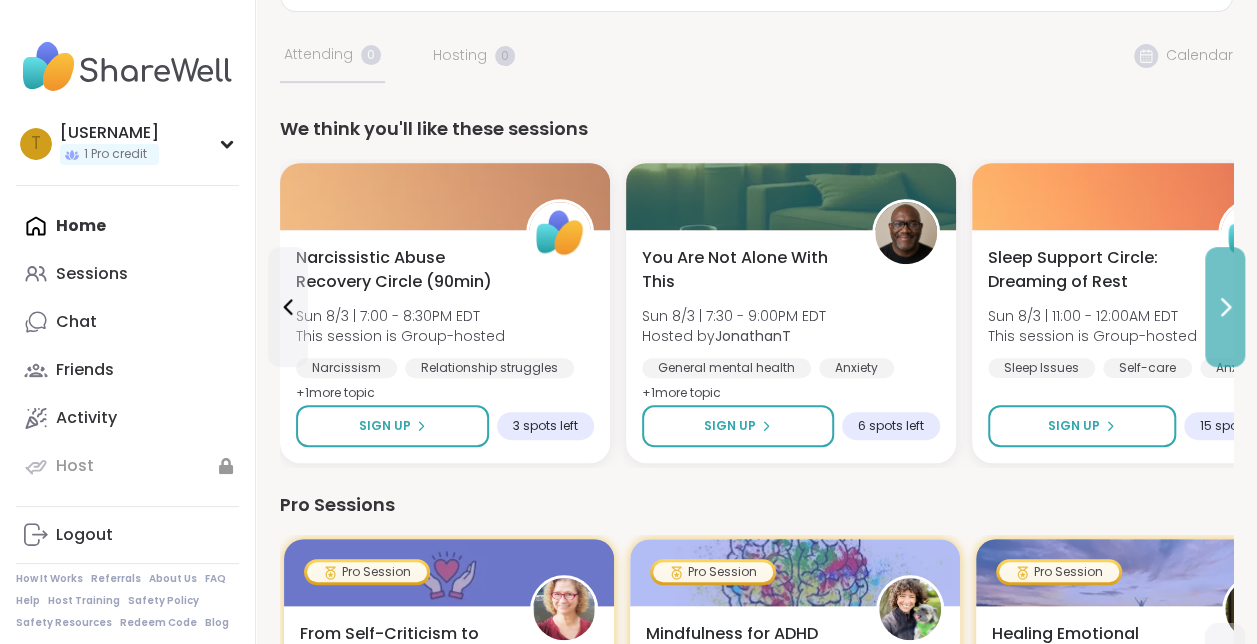 click at bounding box center [1225, 307] 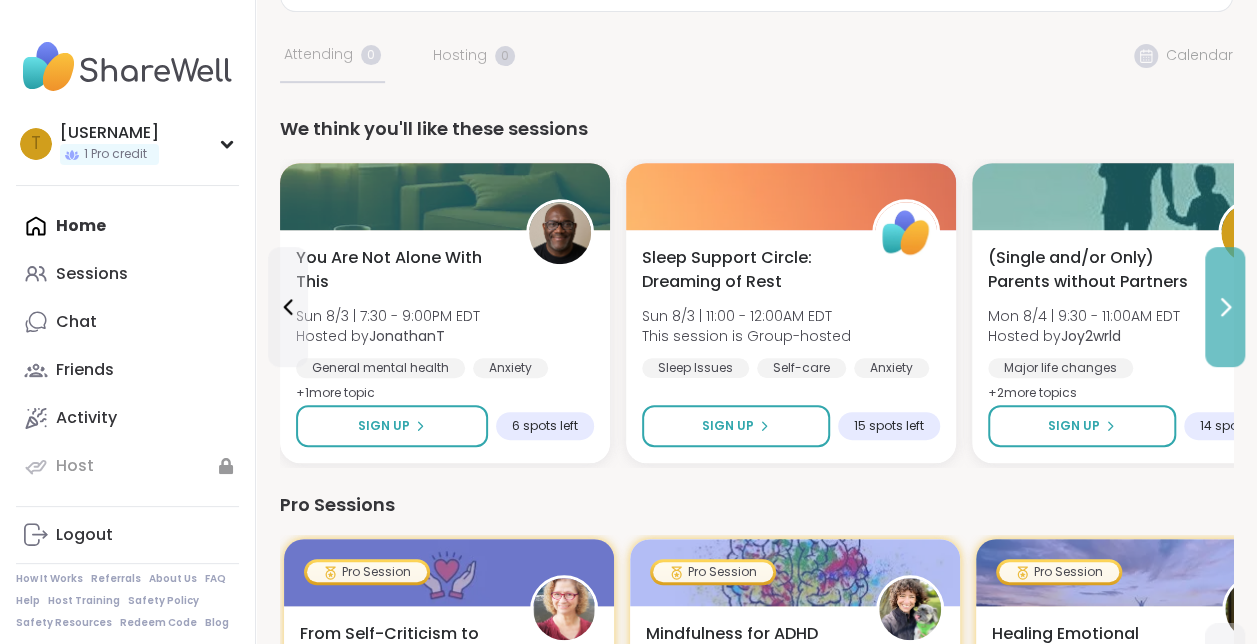 click at bounding box center [1225, 307] 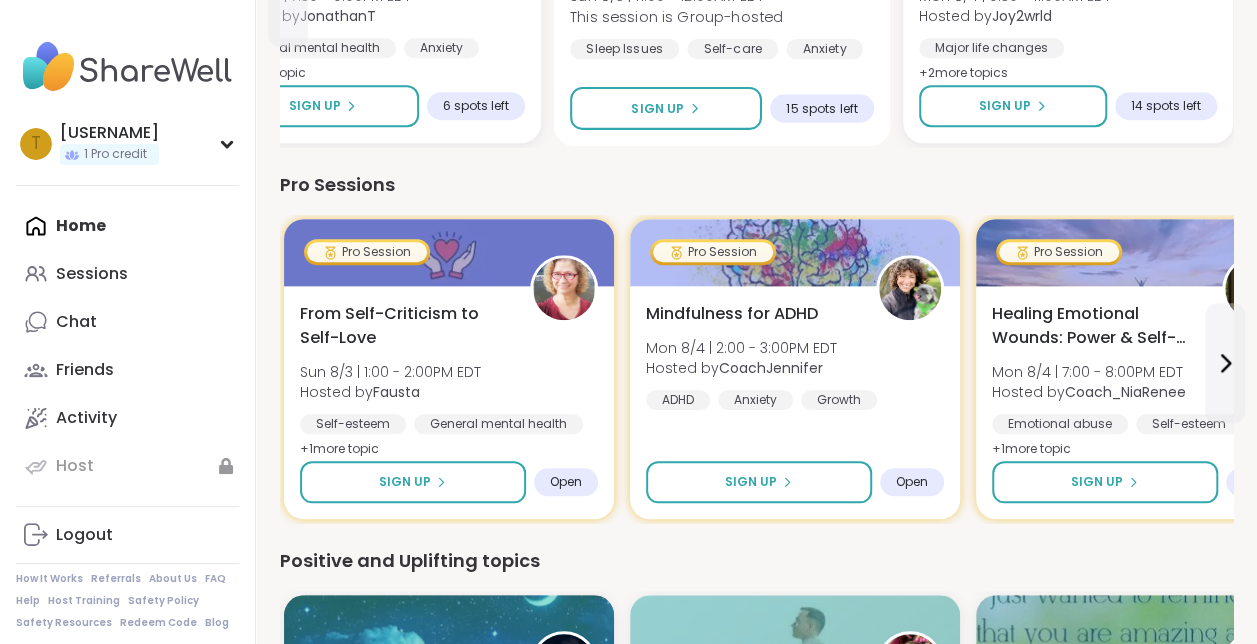 scroll, scrollTop: 722, scrollLeft: 0, axis: vertical 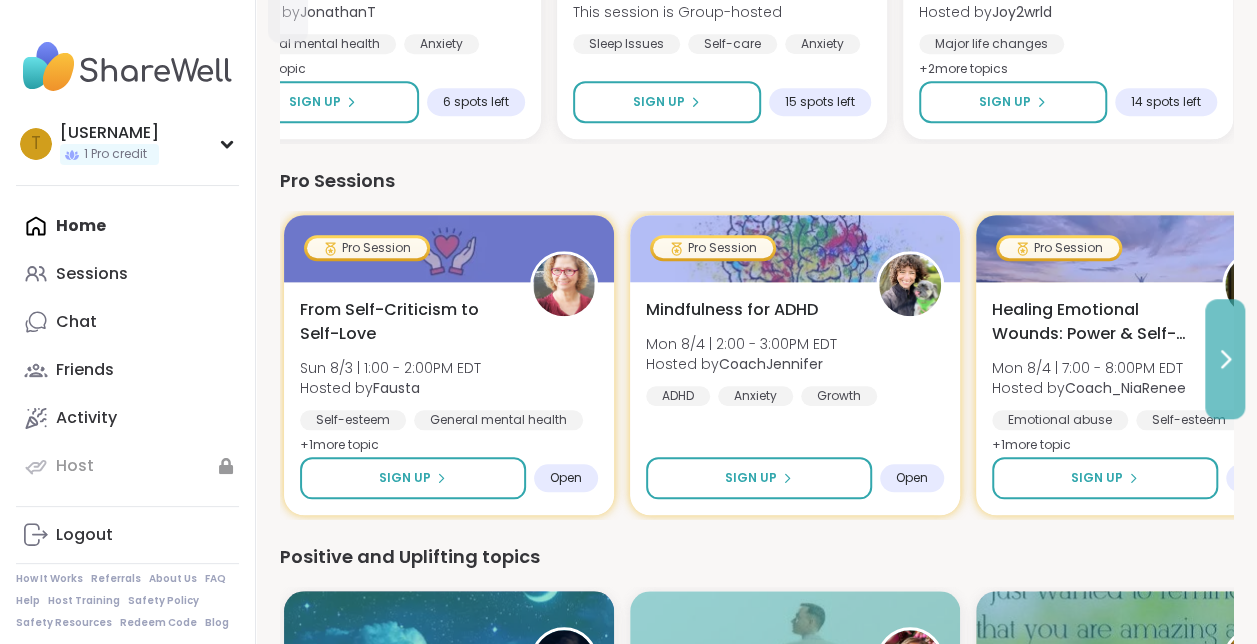 click at bounding box center [1225, 359] 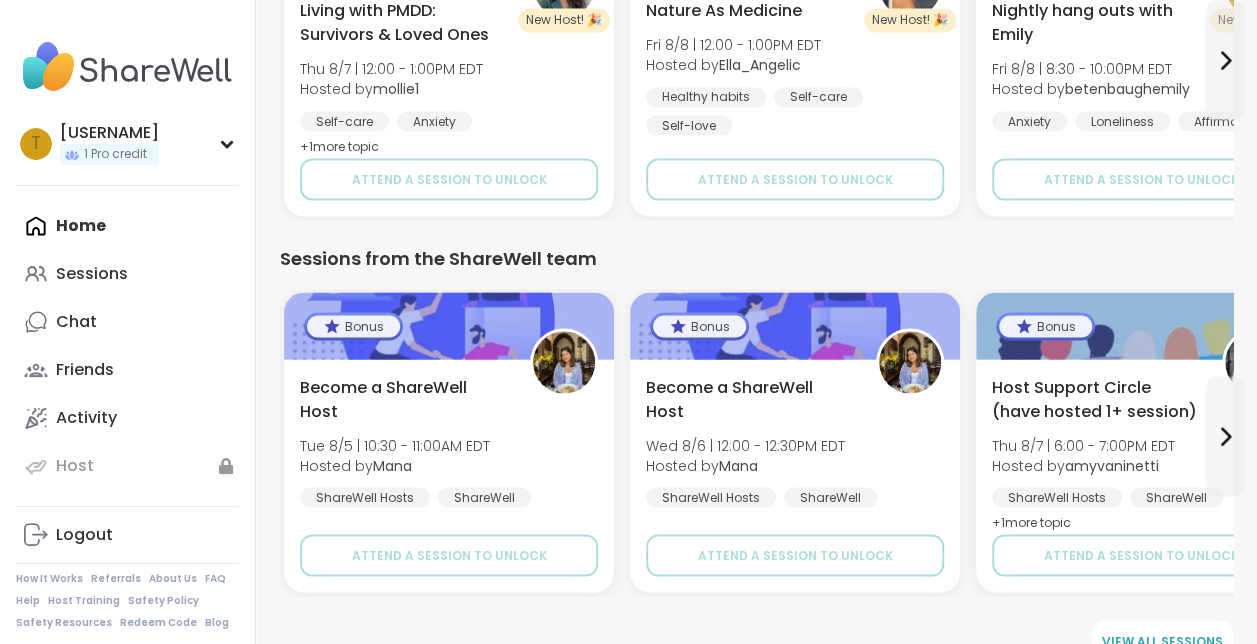 scroll, scrollTop: 1810, scrollLeft: 0, axis: vertical 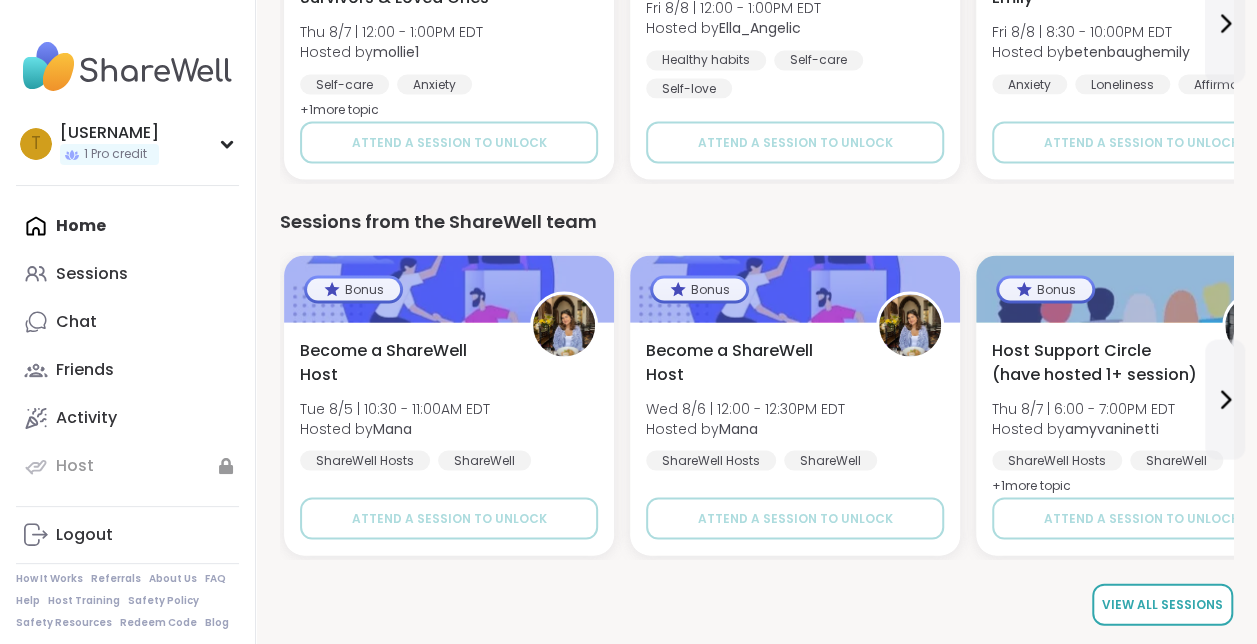 click on "View all sessions" at bounding box center [1162, 604] 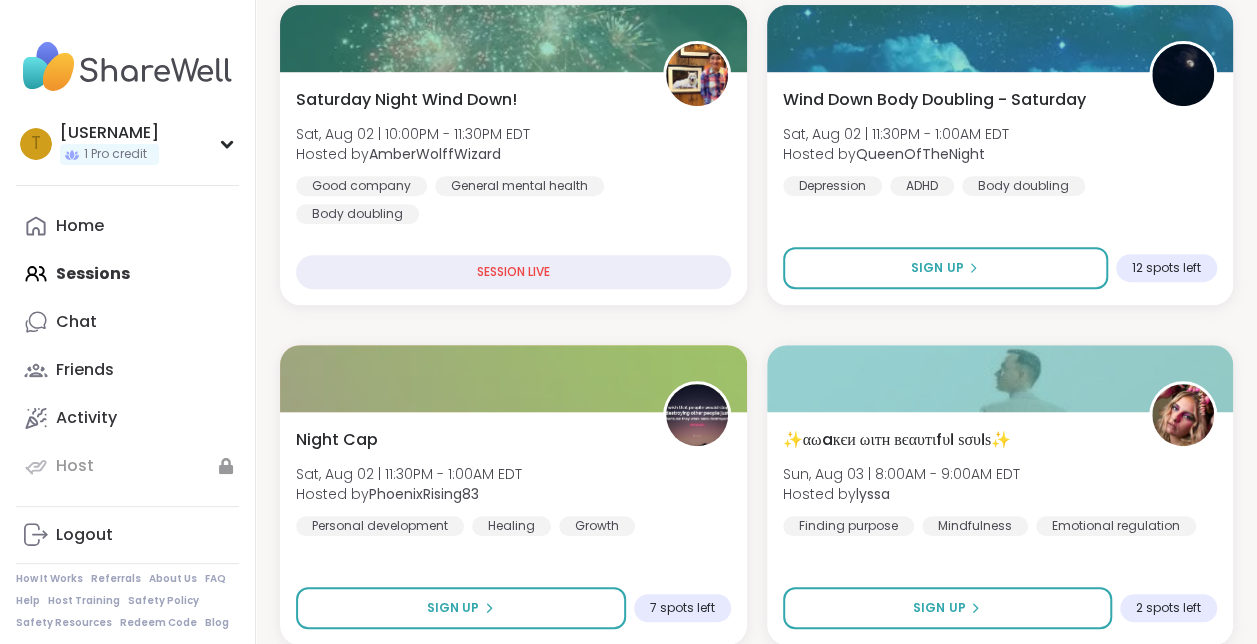scroll, scrollTop: 0, scrollLeft: 0, axis: both 